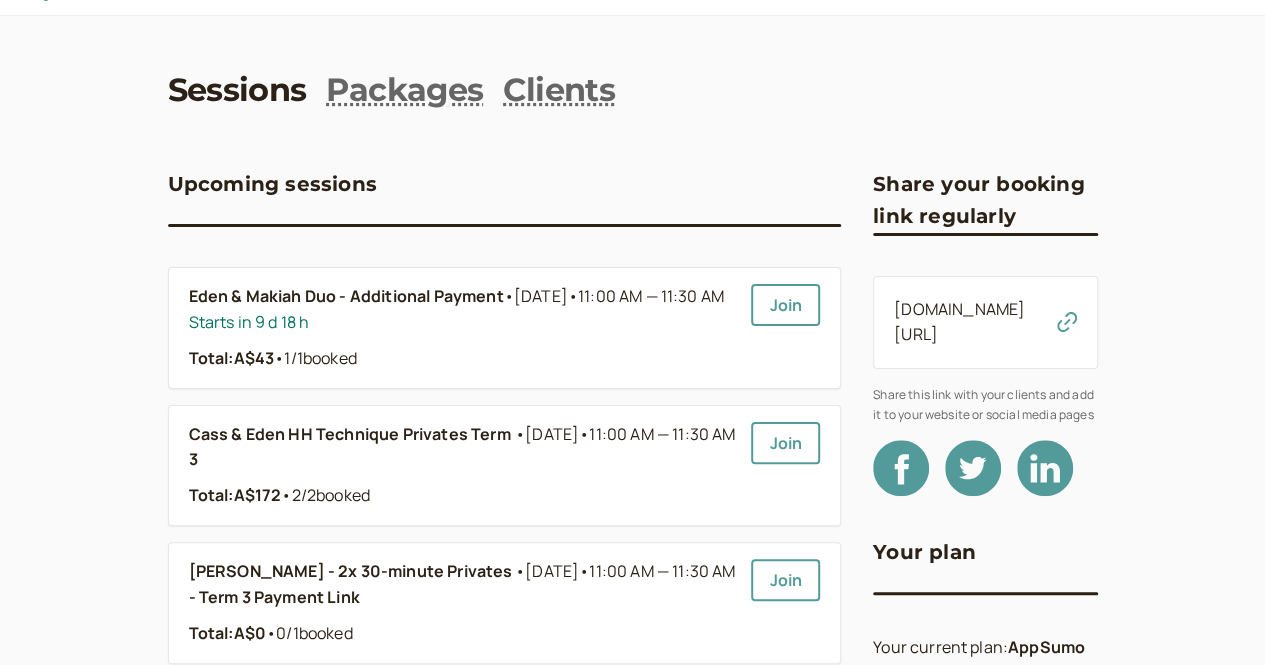 scroll, scrollTop: 41, scrollLeft: 0, axis: vertical 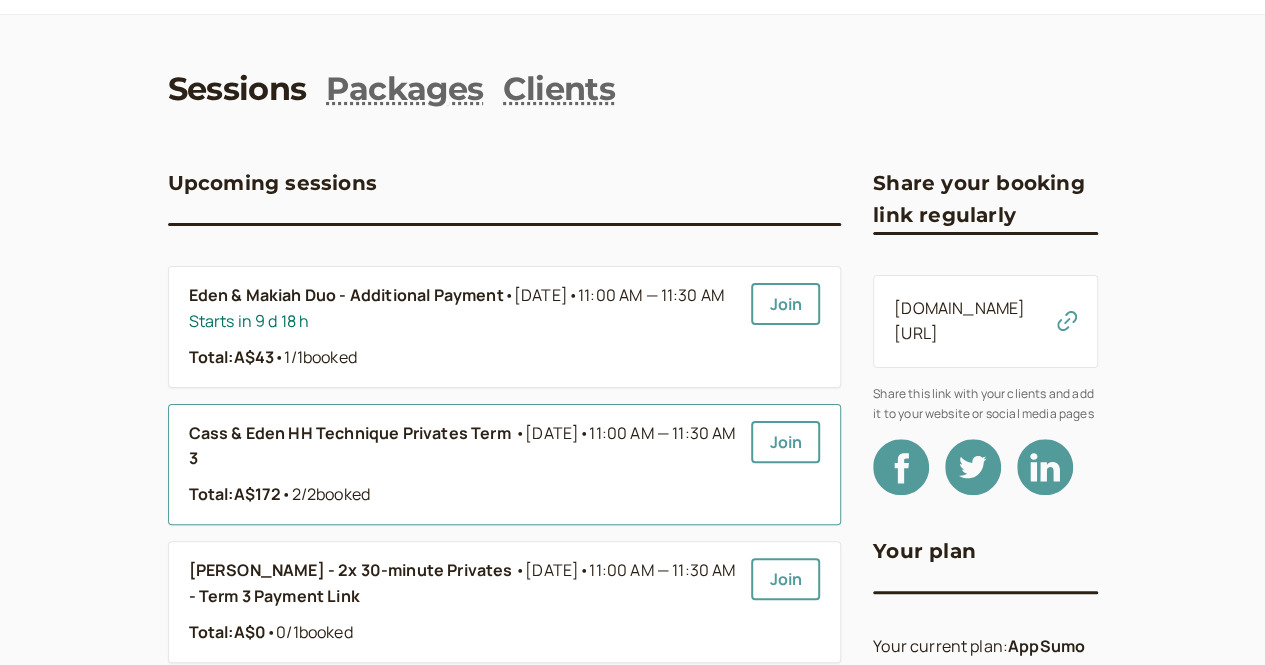 click on "Cass & Eden HH Technique Privates Term 3" at bounding box center [352, 447] 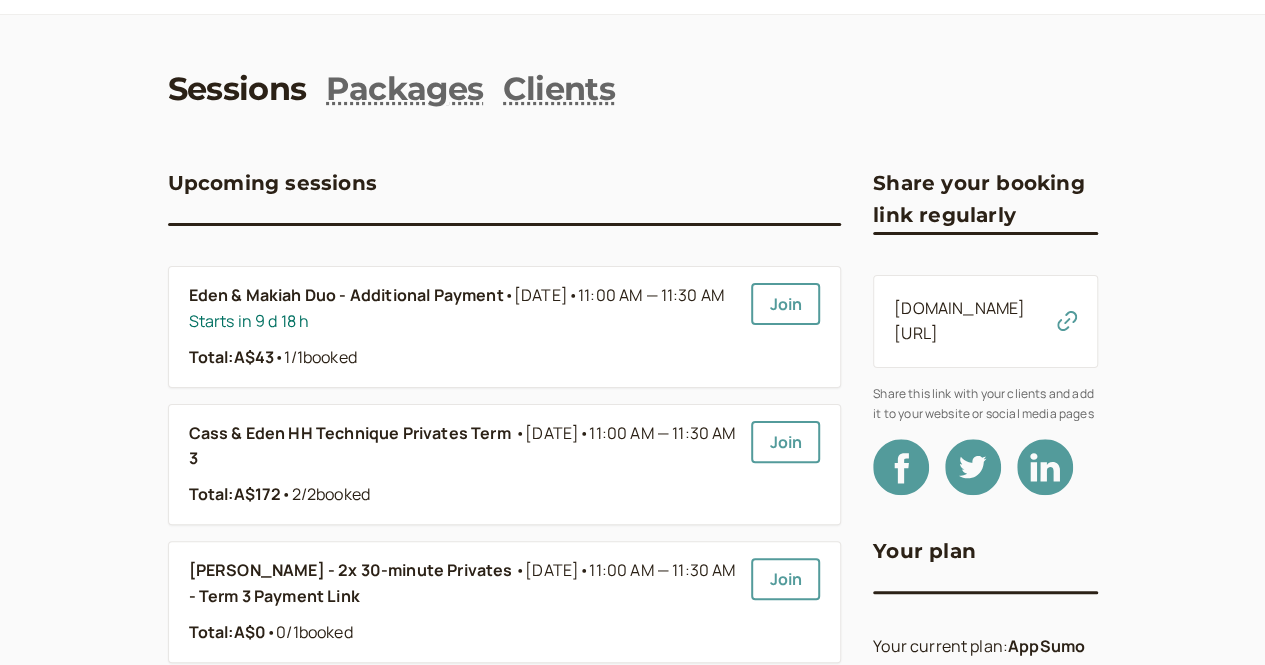 scroll, scrollTop: 0, scrollLeft: 0, axis: both 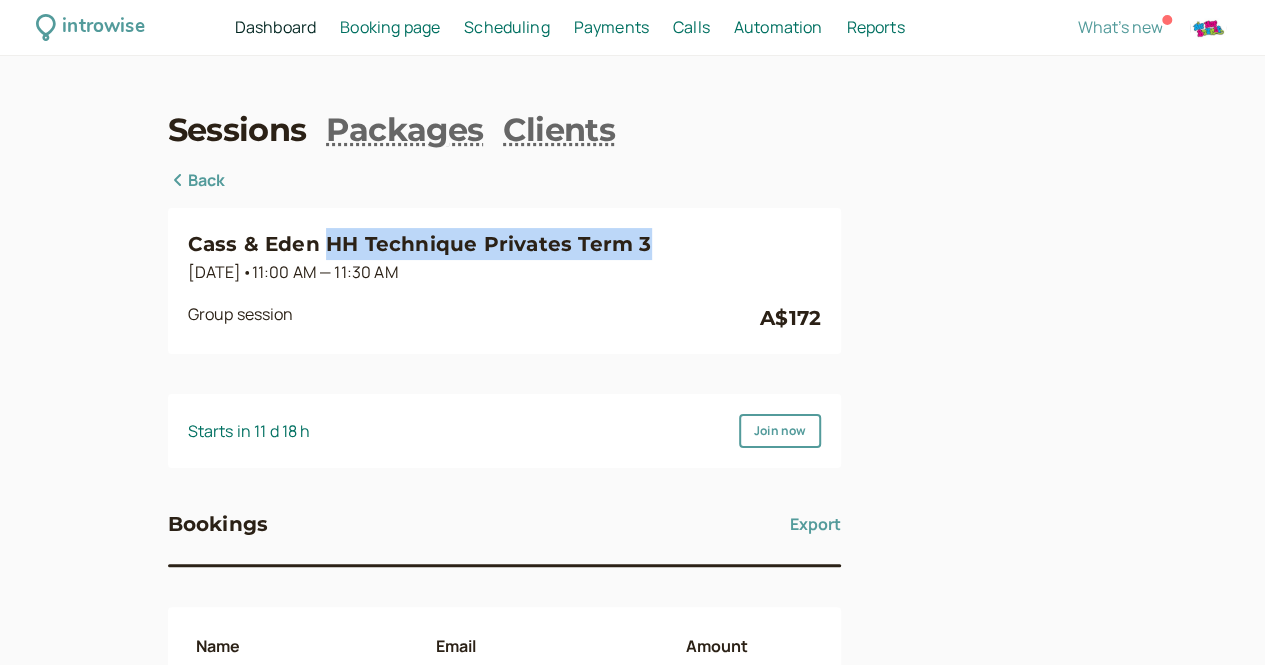 drag, startPoint x: 564, startPoint y: 252, endPoint x: 233, endPoint y: 240, distance: 331.21744 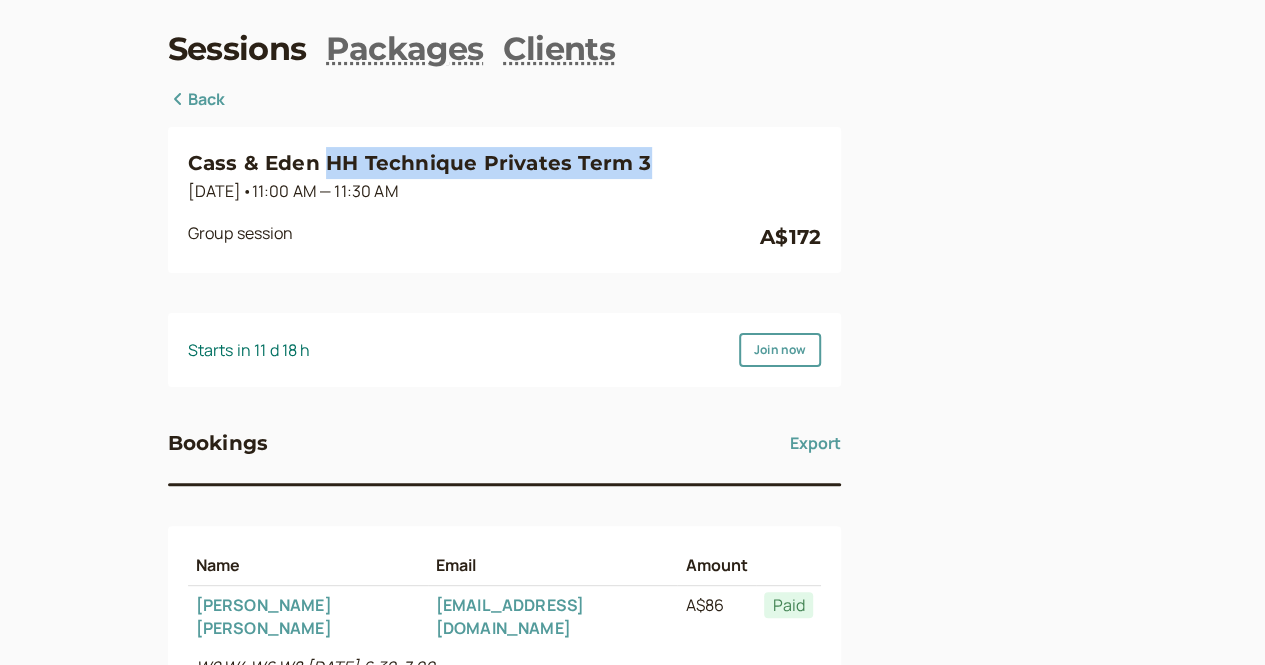 scroll, scrollTop: 0, scrollLeft: 0, axis: both 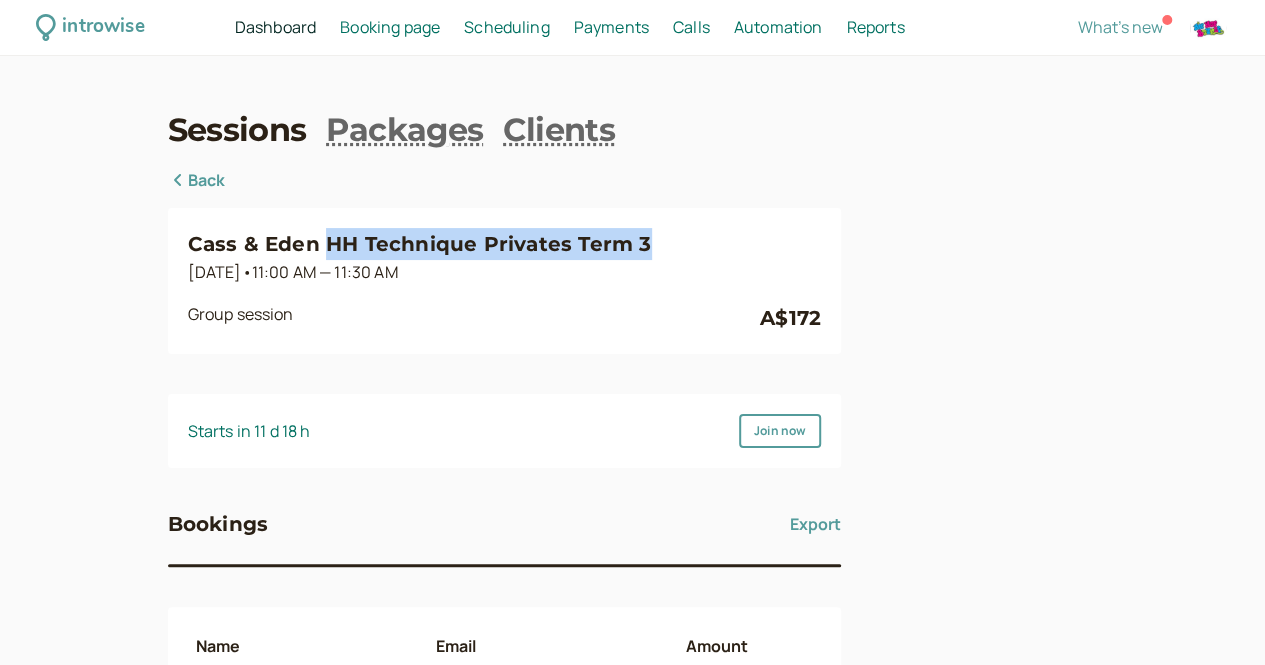 click on "Scheduling" at bounding box center [507, 27] 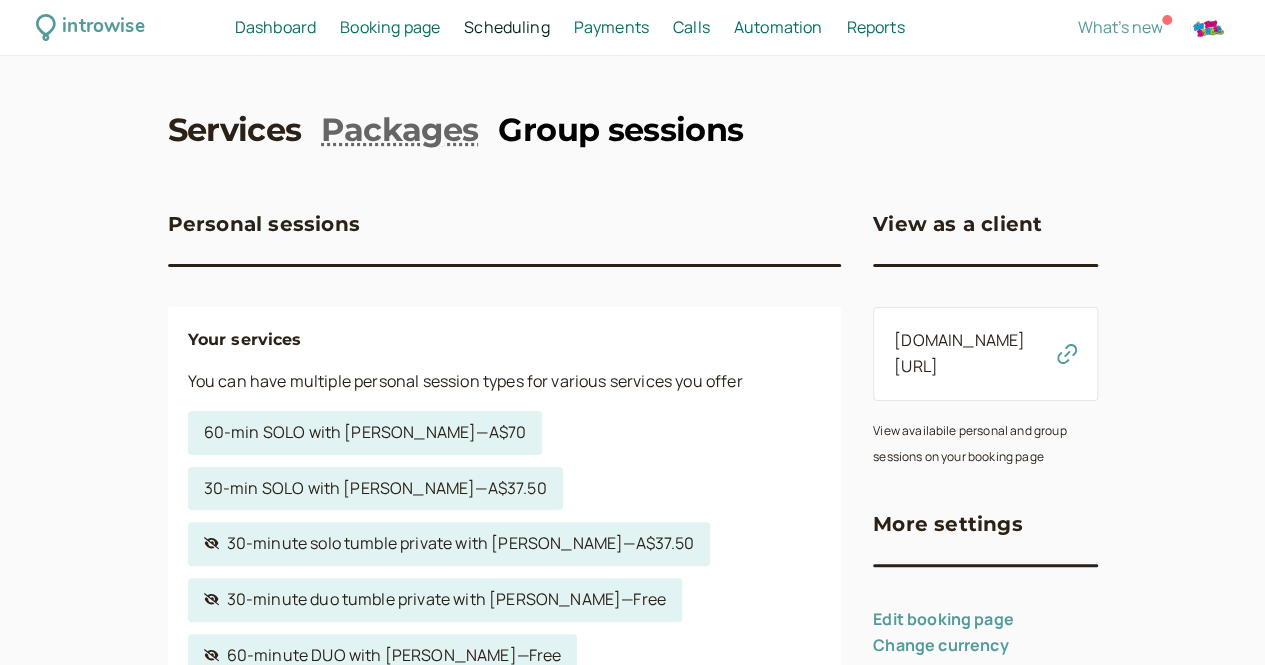 click on "Group sessions" at bounding box center [620, 130] 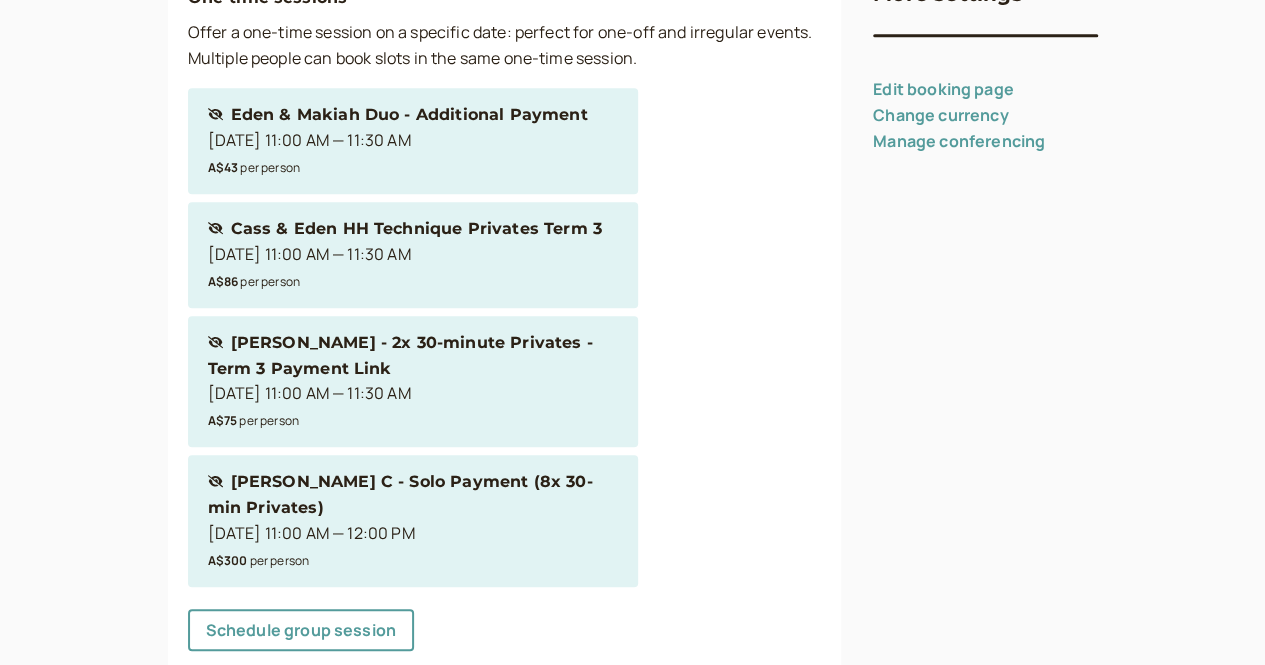 scroll, scrollTop: 532, scrollLeft: 0, axis: vertical 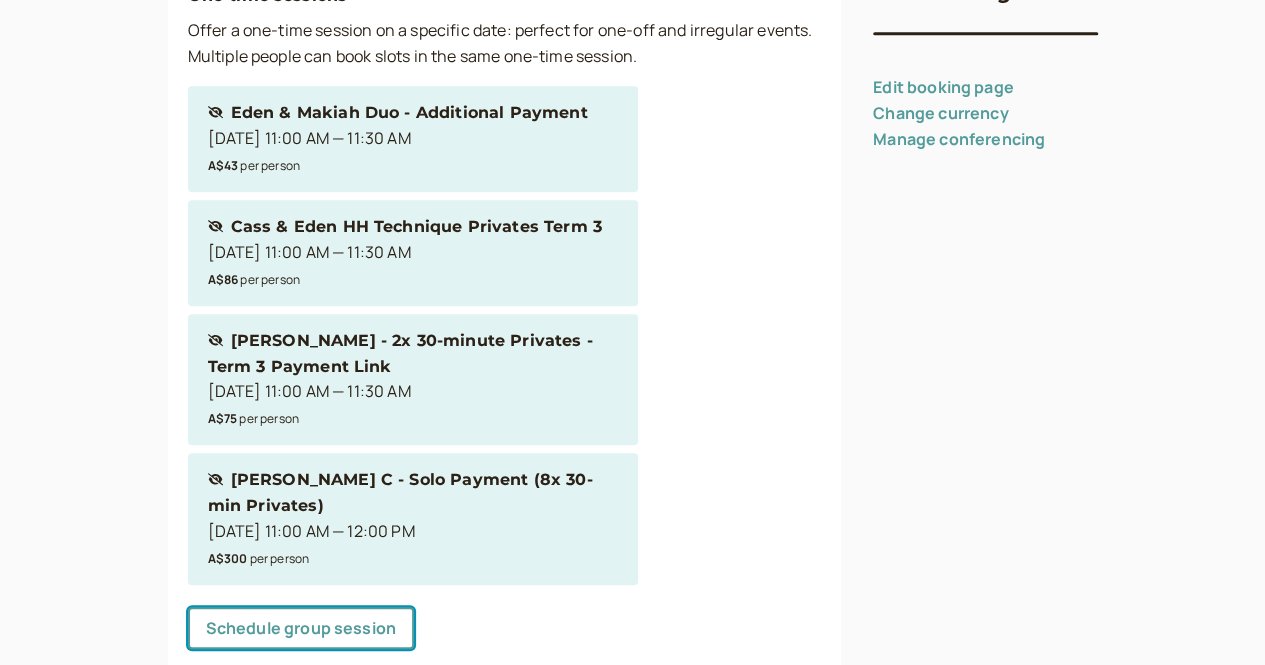 click on "Schedule group session" at bounding box center (301, 628) 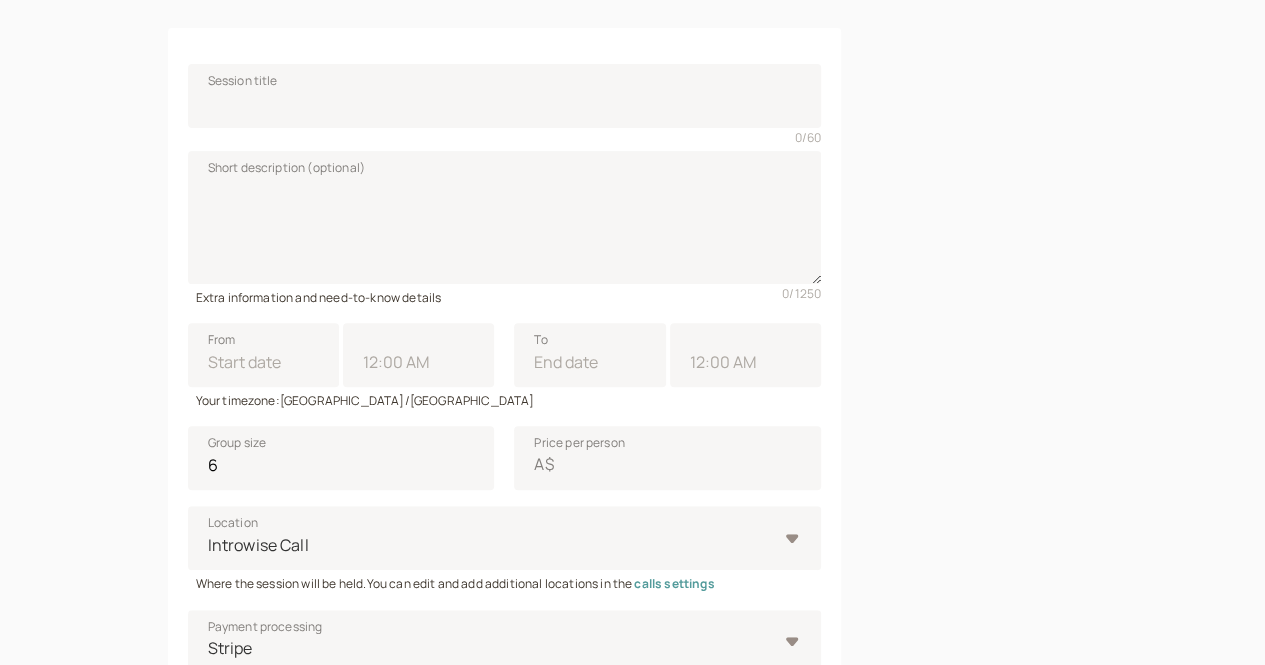 scroll, scrollTop: 278, scrollLeft: 0, axis: vertical 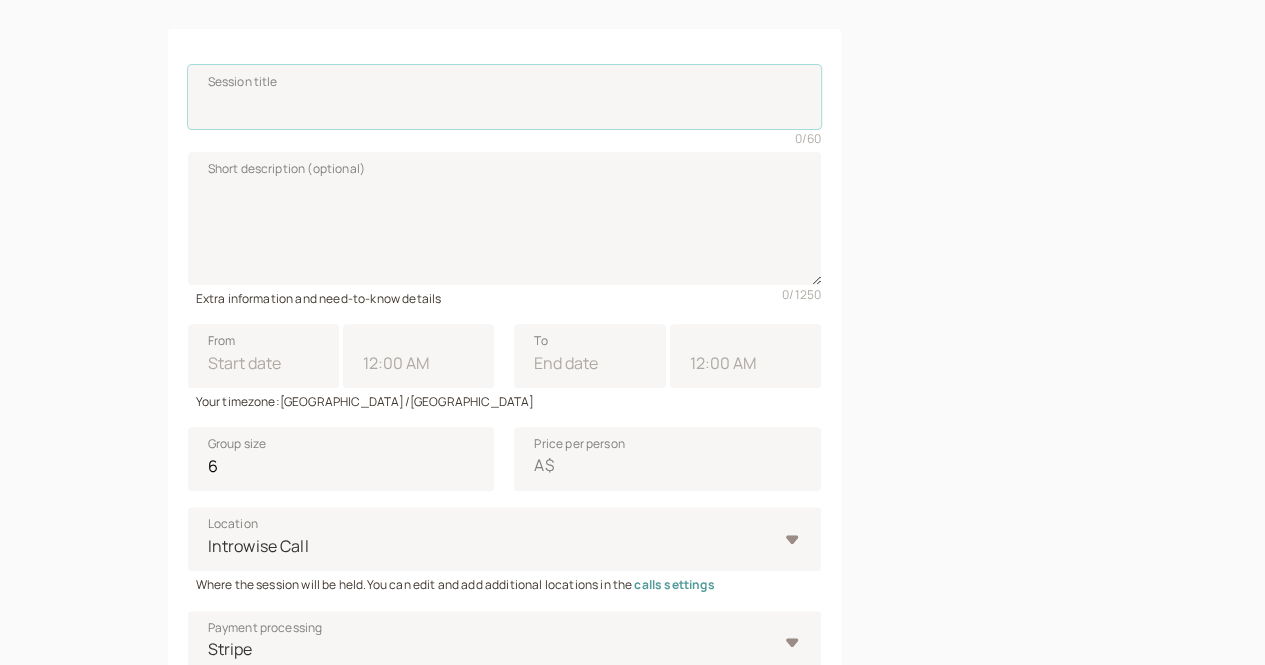 click on "Session title" at bounding box center [505, 97] 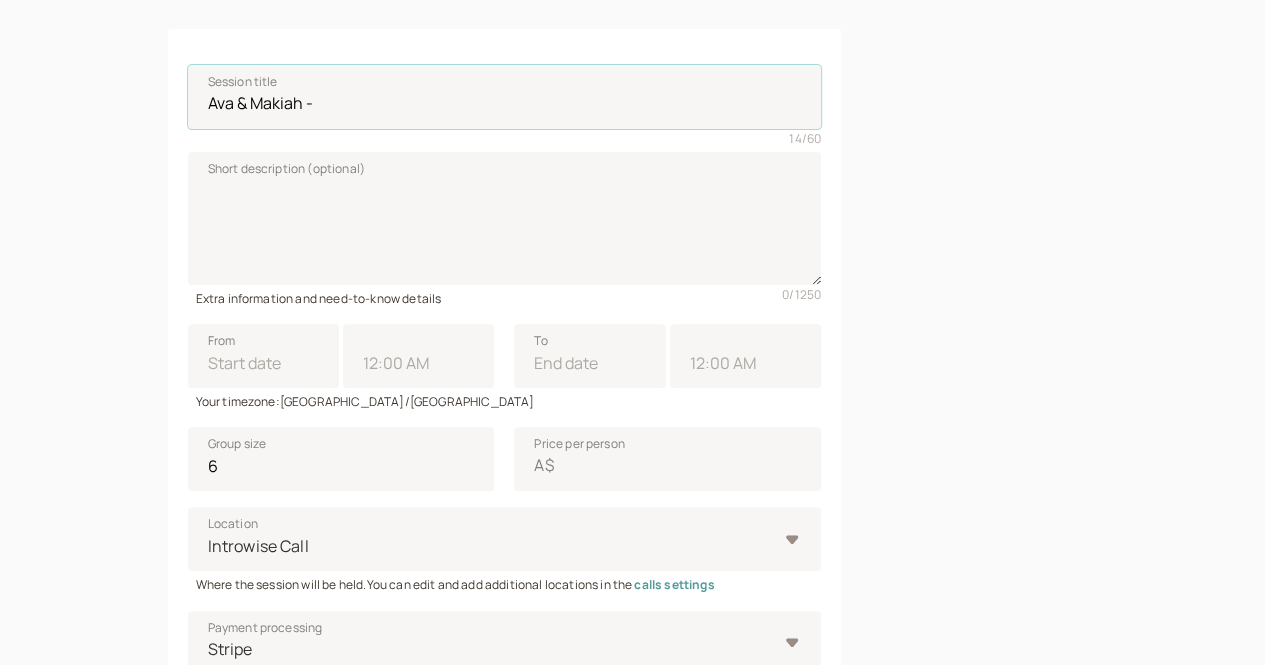 paste on "HH Technique Privates Term 3" 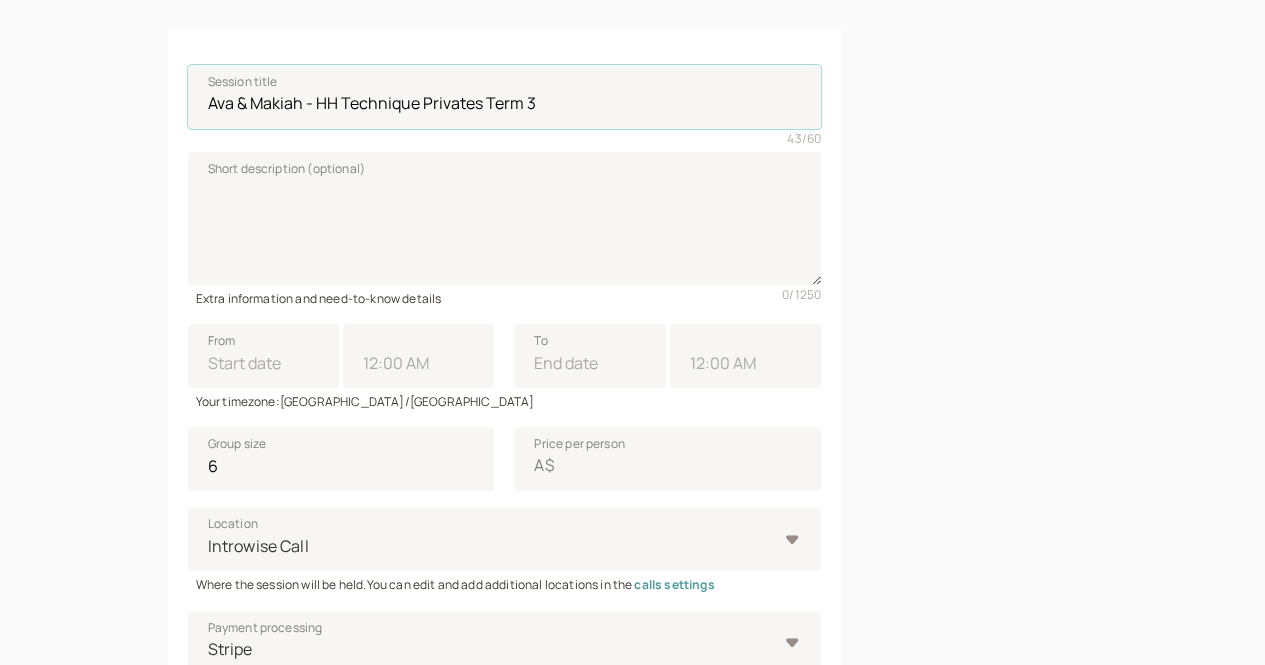 drag, startPoint x: 378, startPoint y: 105, endPoint x: 506, endPoint y: 127, distance: 129.87686 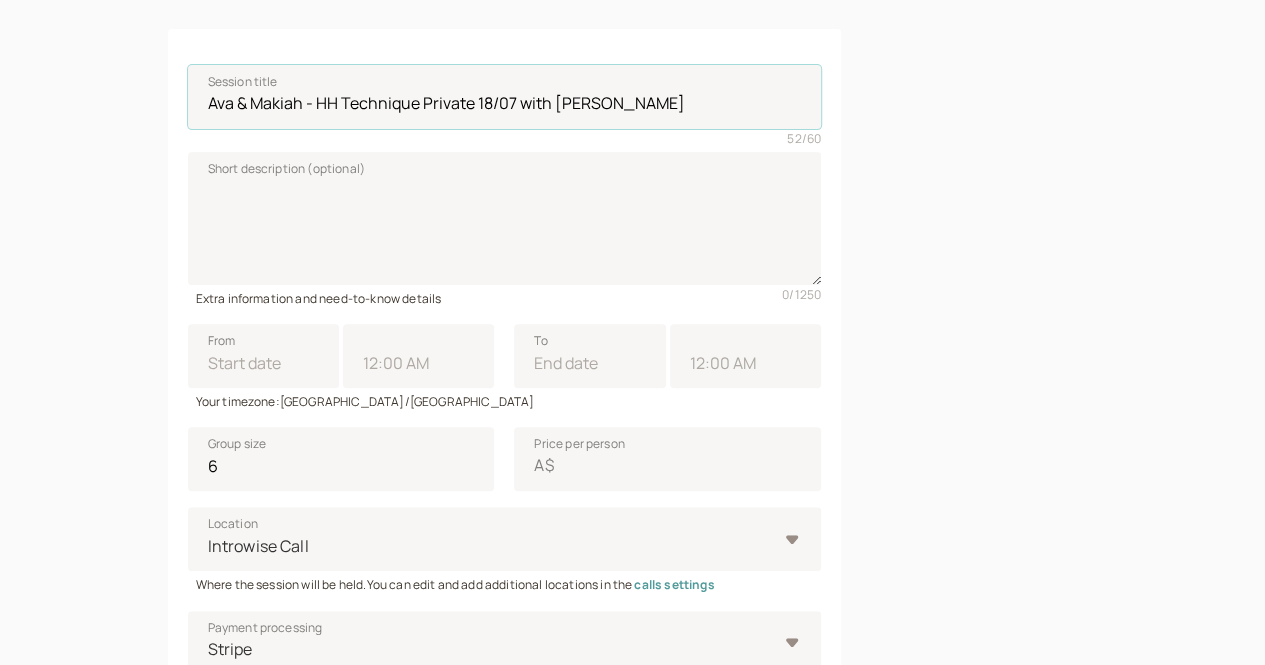 type on "Ava & Makiah - HH Technique Private 18/07 with [PERSON_NAME]" 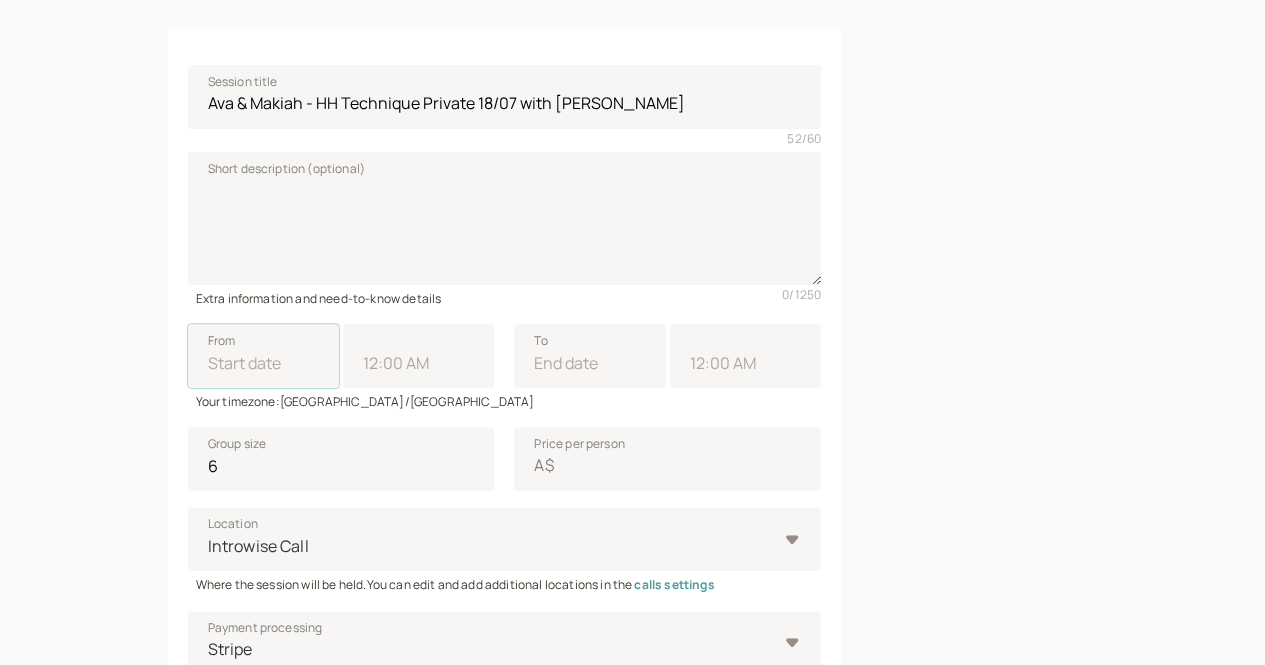 click on "From" at bounding box center (263, 356) 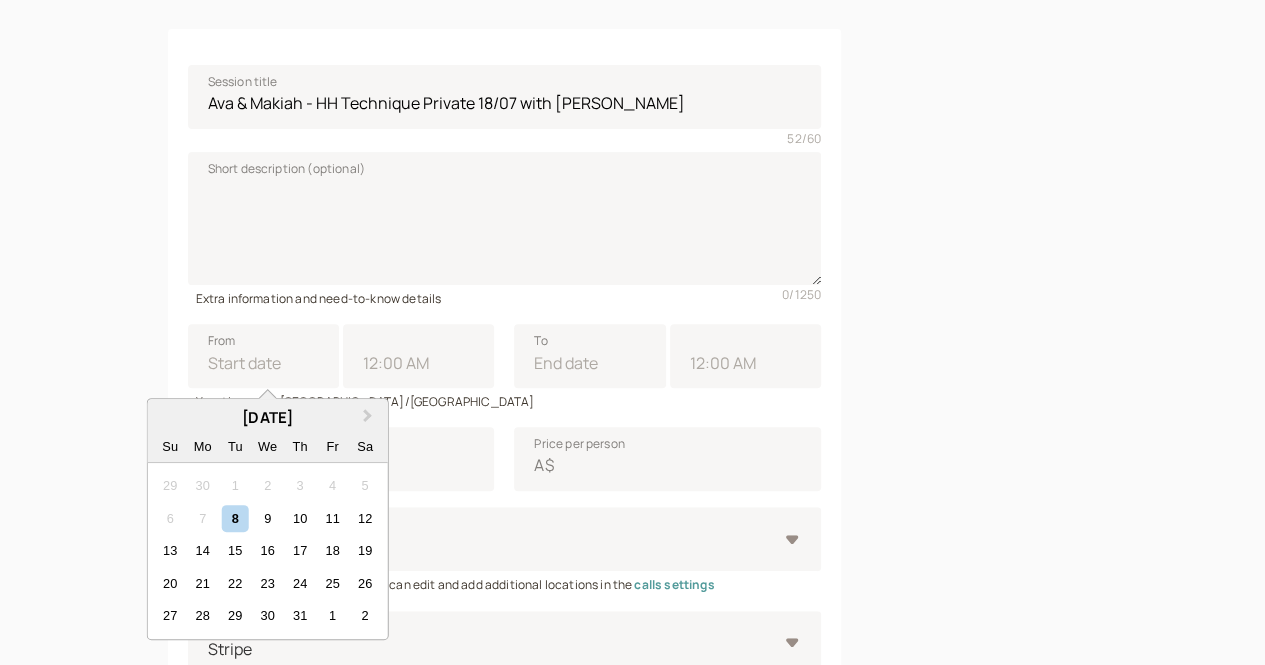 click on "18" at bounding box center [332, 550] 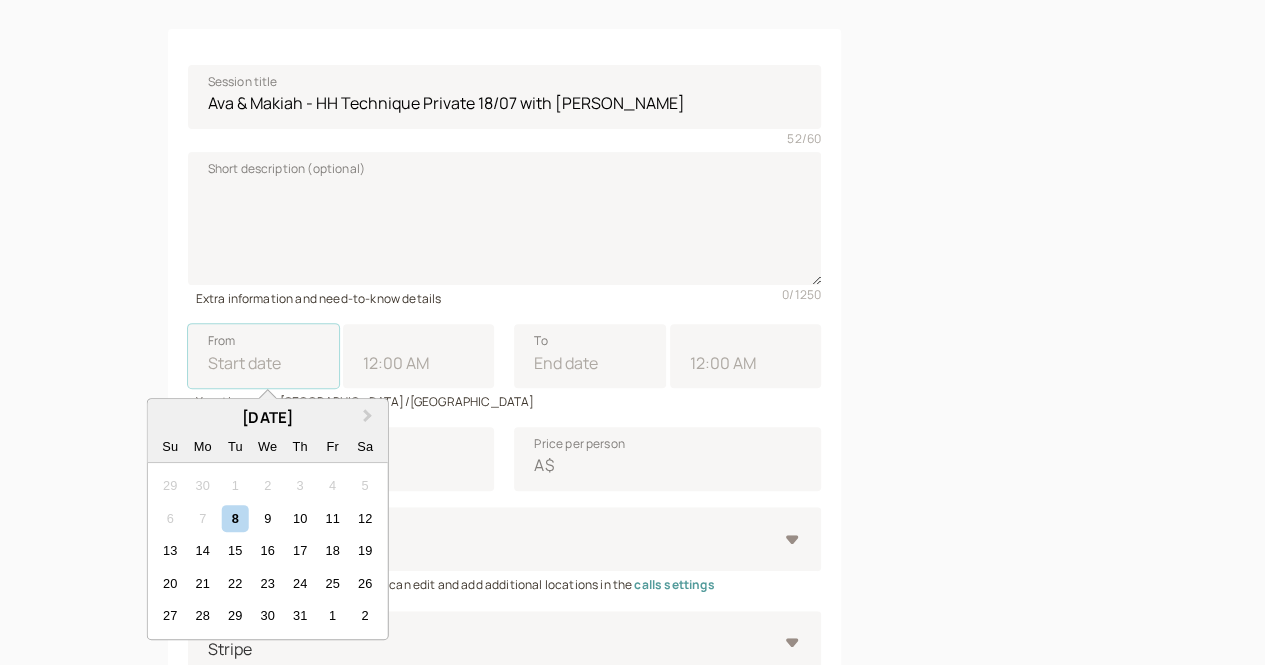 click on "From Next Month [DATE] Su Mo Tu We Th Fr Sa 29 30 1 2 3 4 5 6 7 8 9 10 11 12 13 14 15 16 17 18 19 20 21 22 23 24 25 26 27 28 29 30 31 1 2" at bounding box center (263, 356) 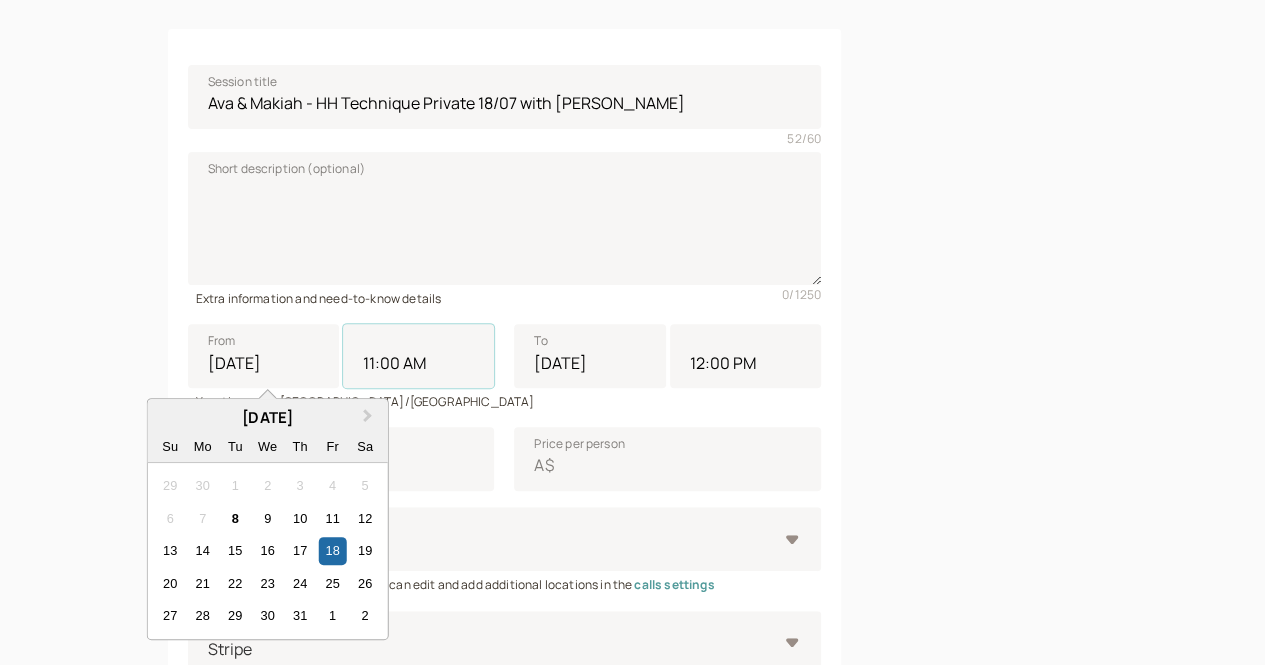 click on "11:00 AM" at bounding box center (418, 356) 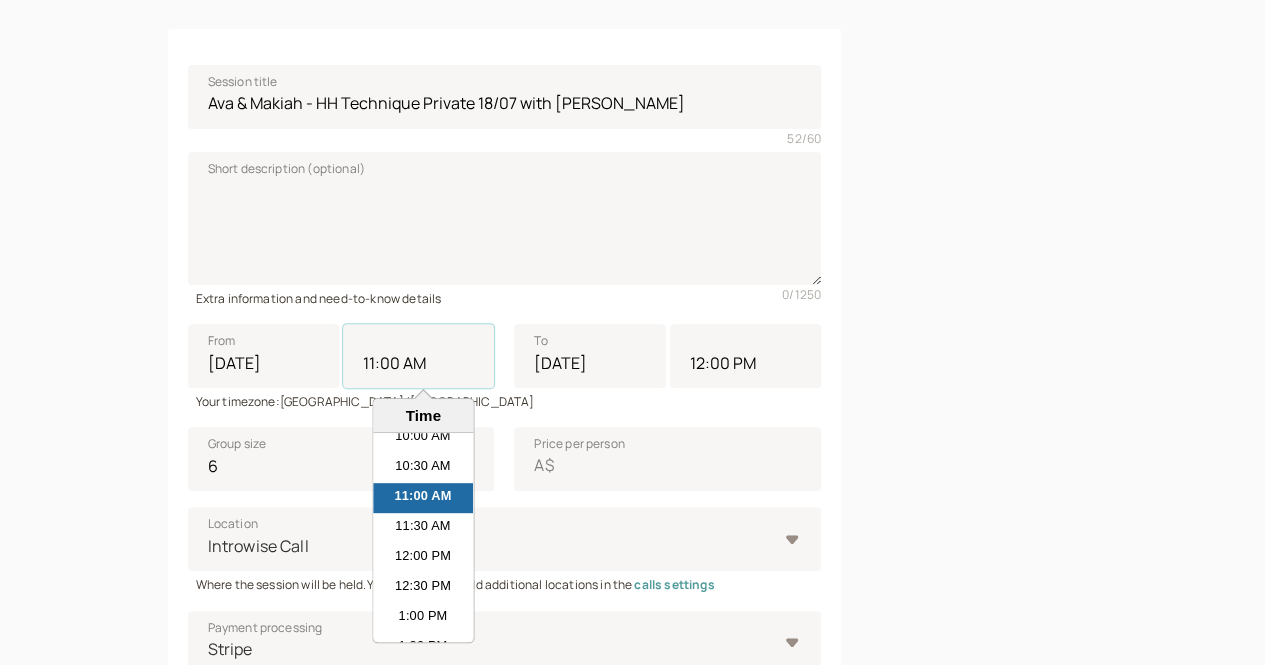 scroll, scrollTop: 612, scrollLeft: 0, axis: vertical 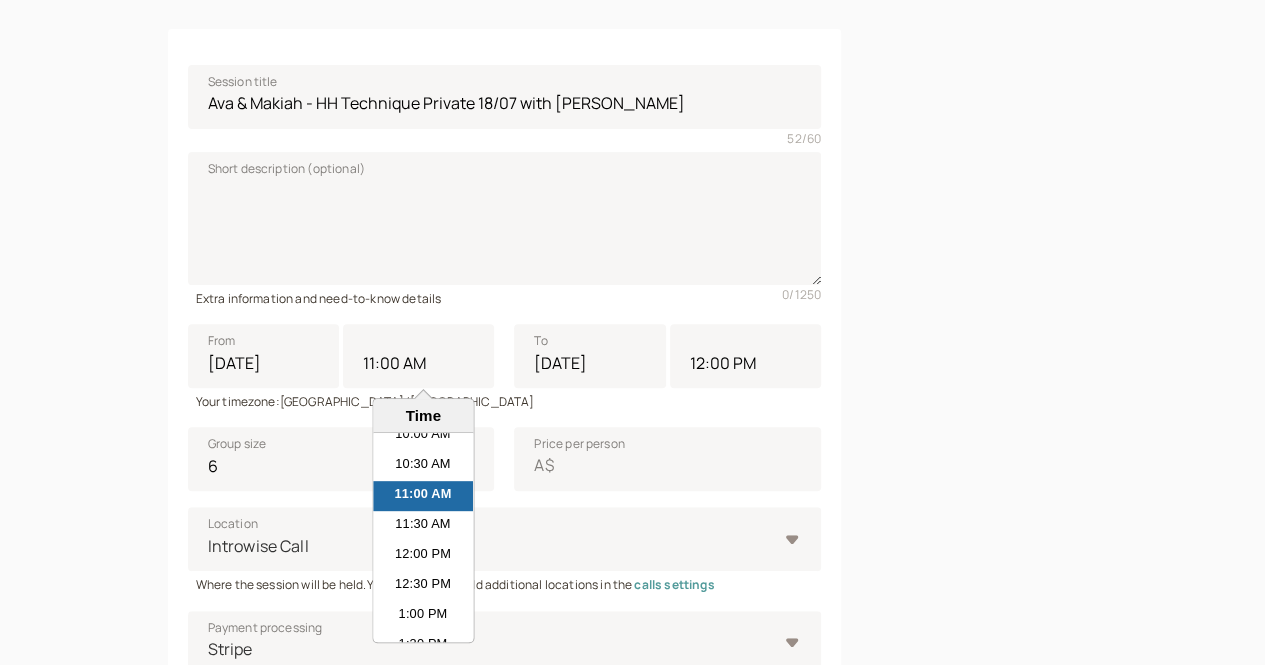 click on "1:00 PM" at bounding box center [423, 616] 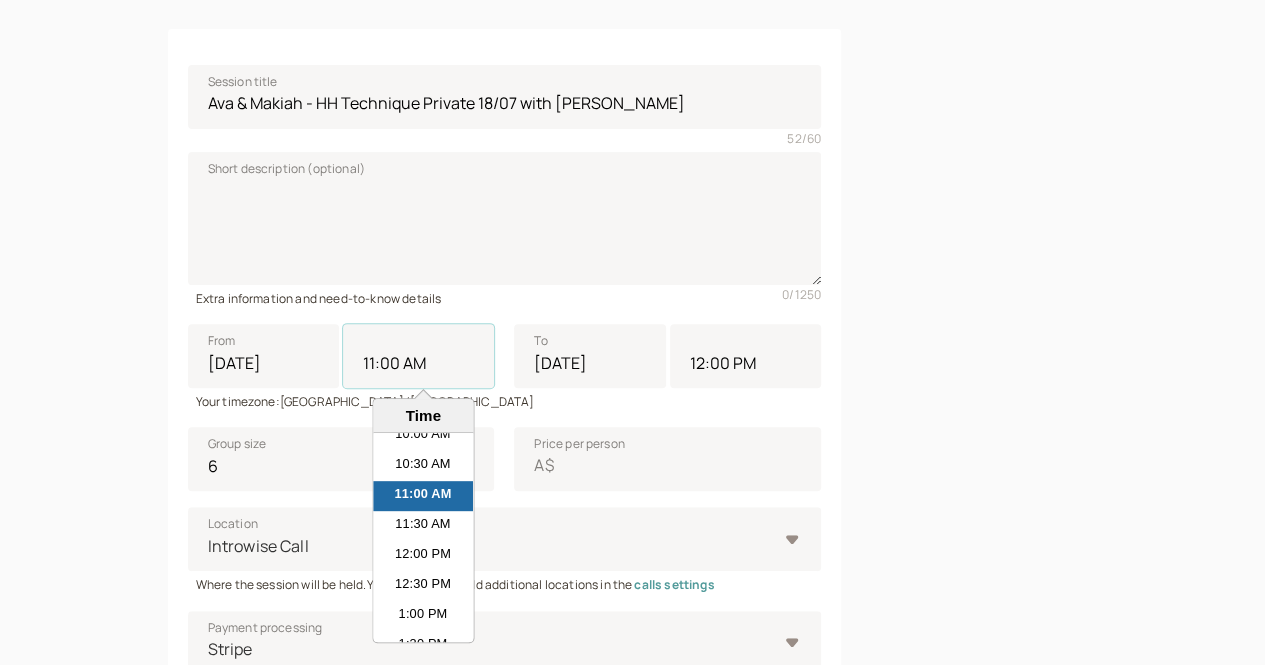click on "11:00 AM" at bounding box center [418, 356] 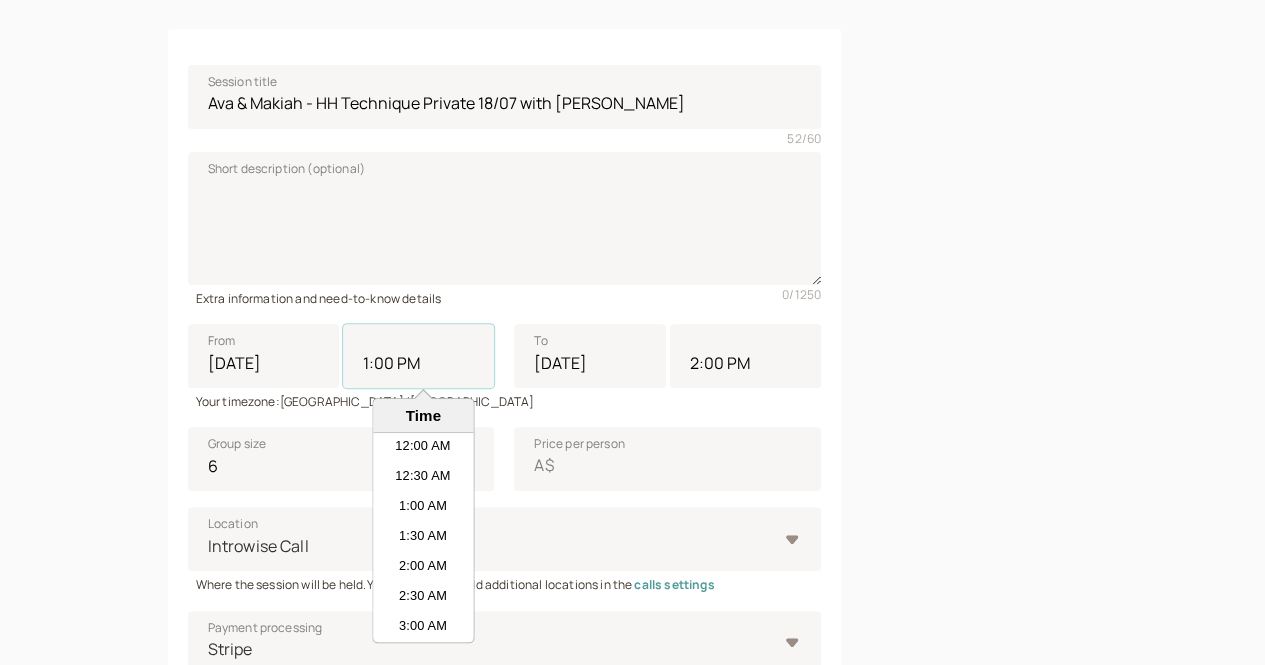 scroll, scrollTop: 690, scrollLeft: 0, axis: vertical 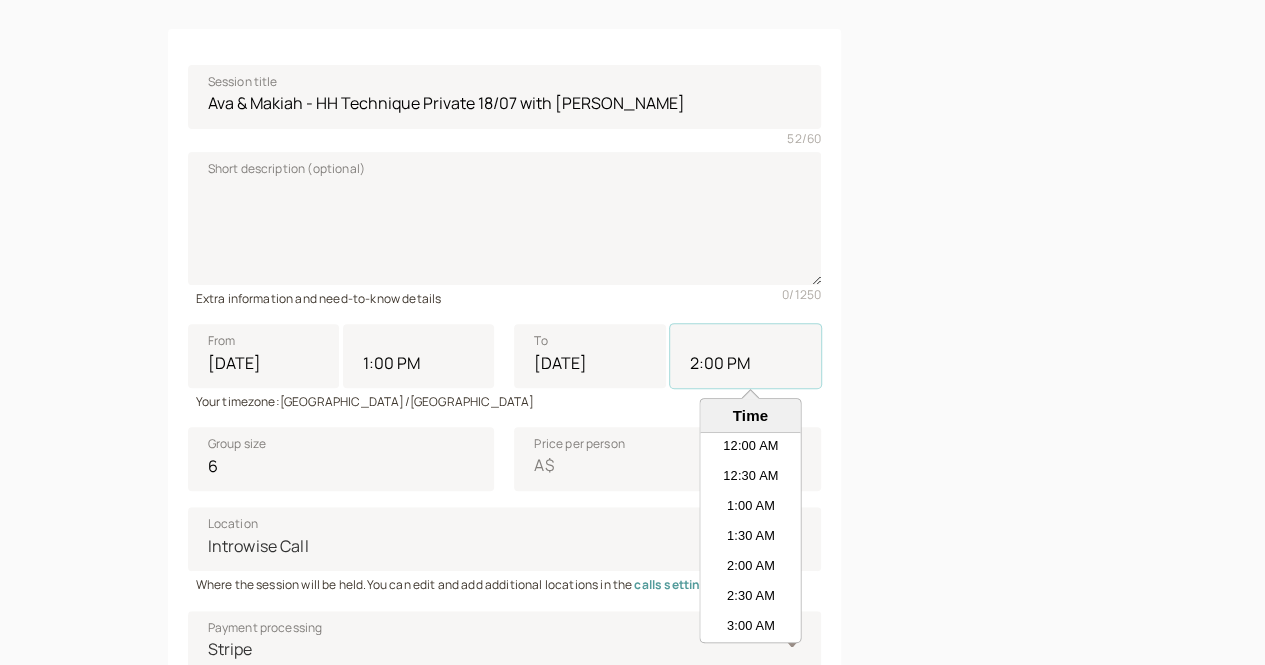 click on "2:00 PM" at bounding box center [745, 356] 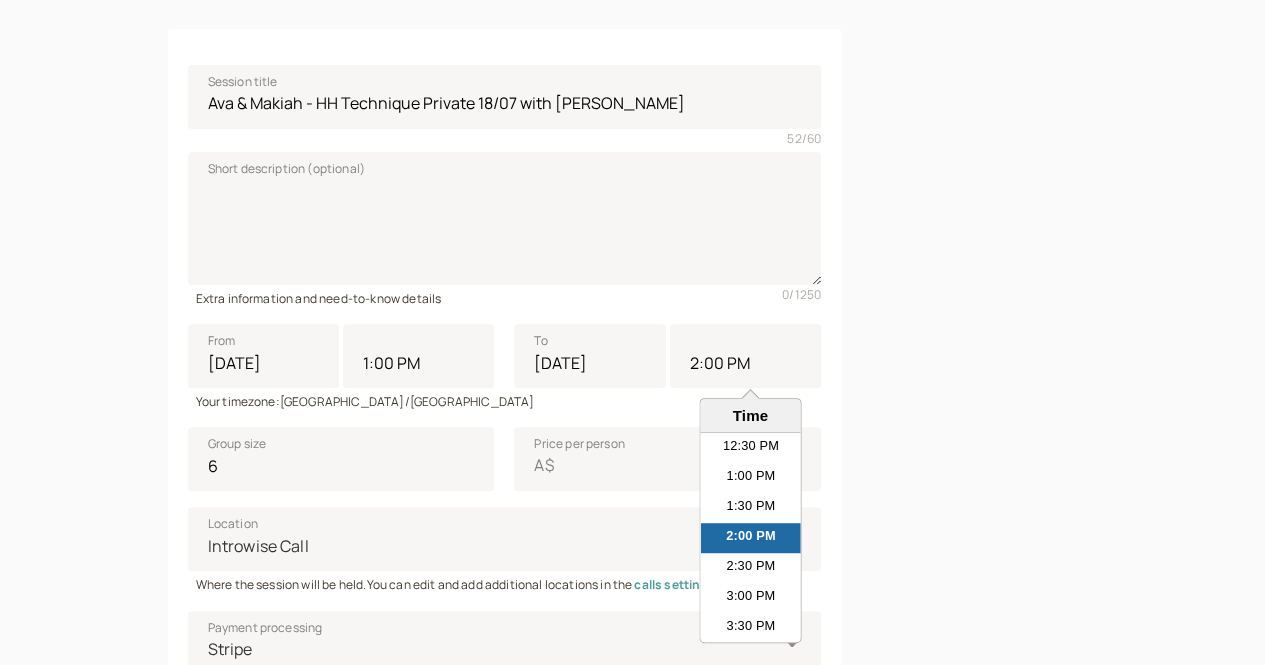 click on "1:30 PM" at bounding box center (750, 508) 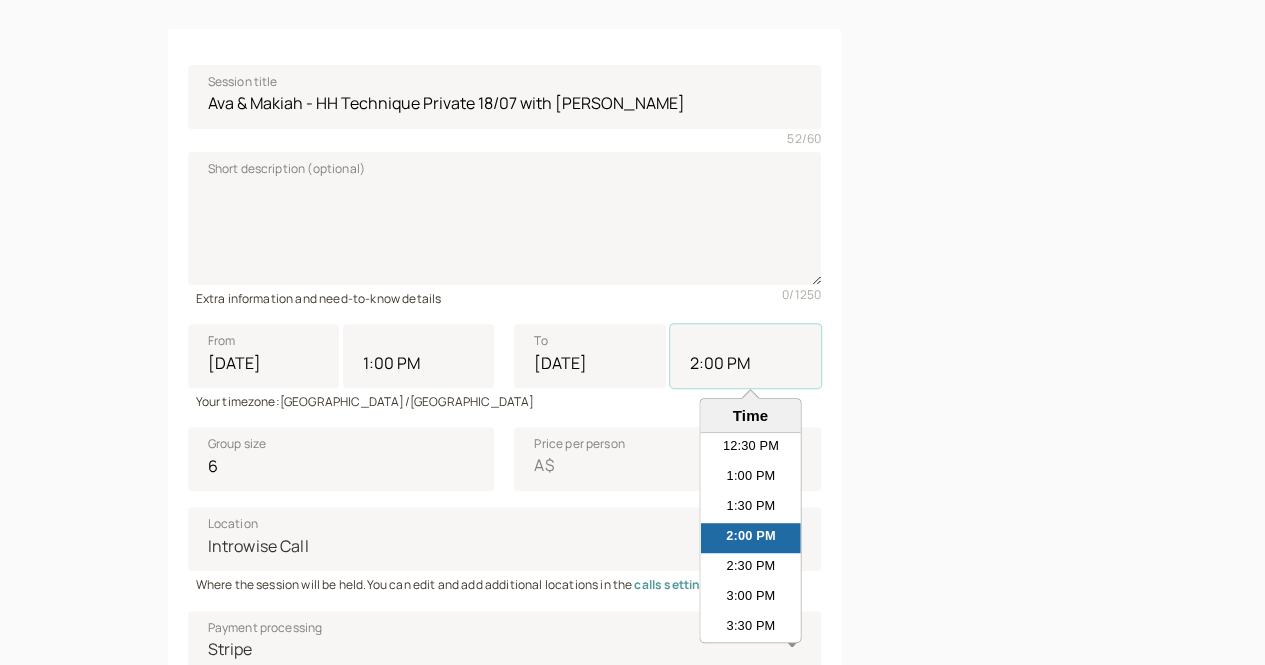 click on "2:00 PM" at bounding box center [745, 356] 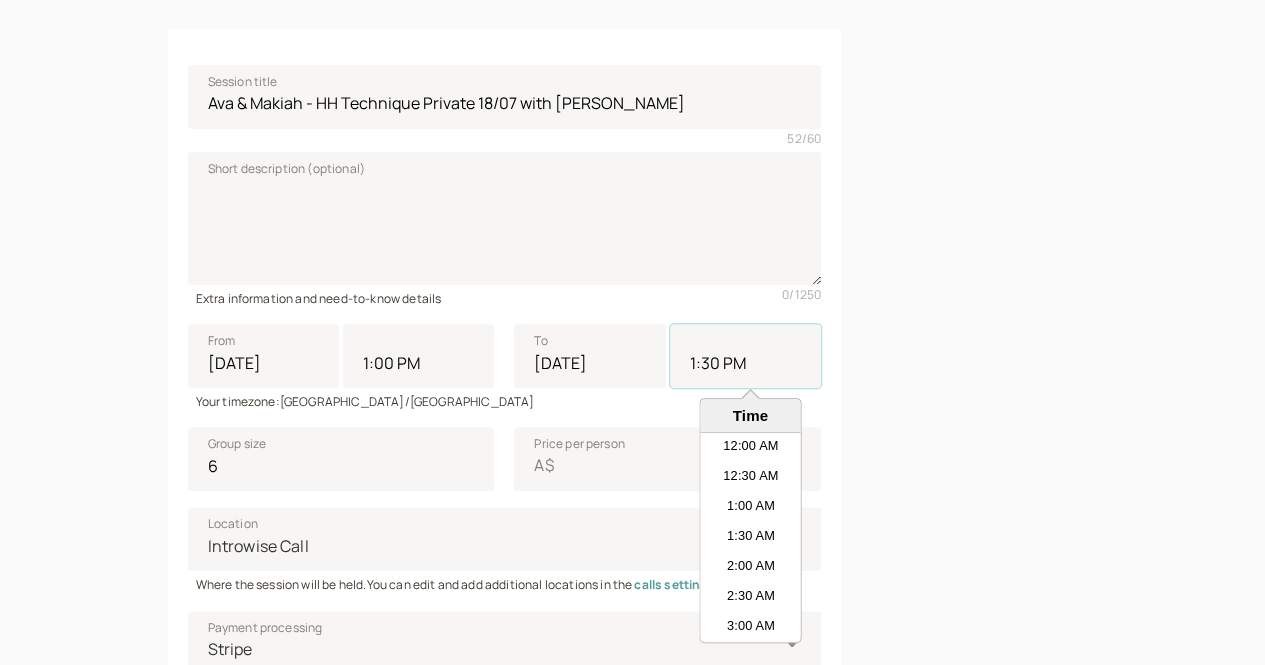 scroll, scrollTop: 720, scrollLeft: 0, axis: vertical 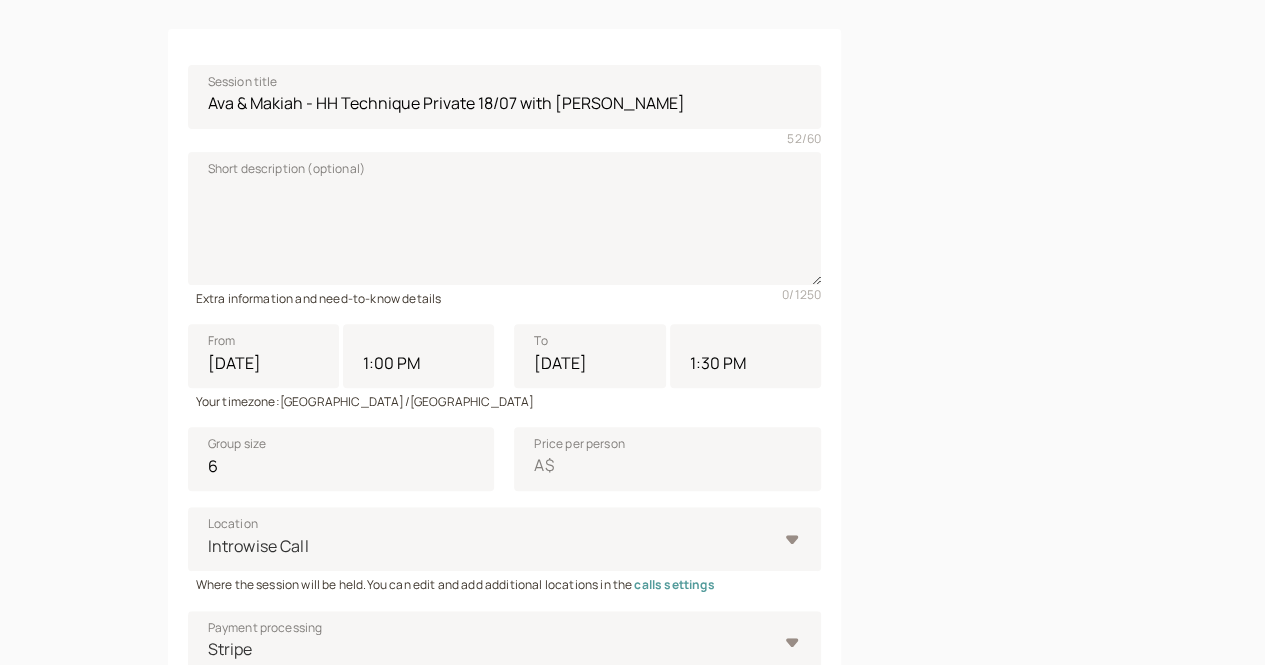 click at bounding box center (985, 410) 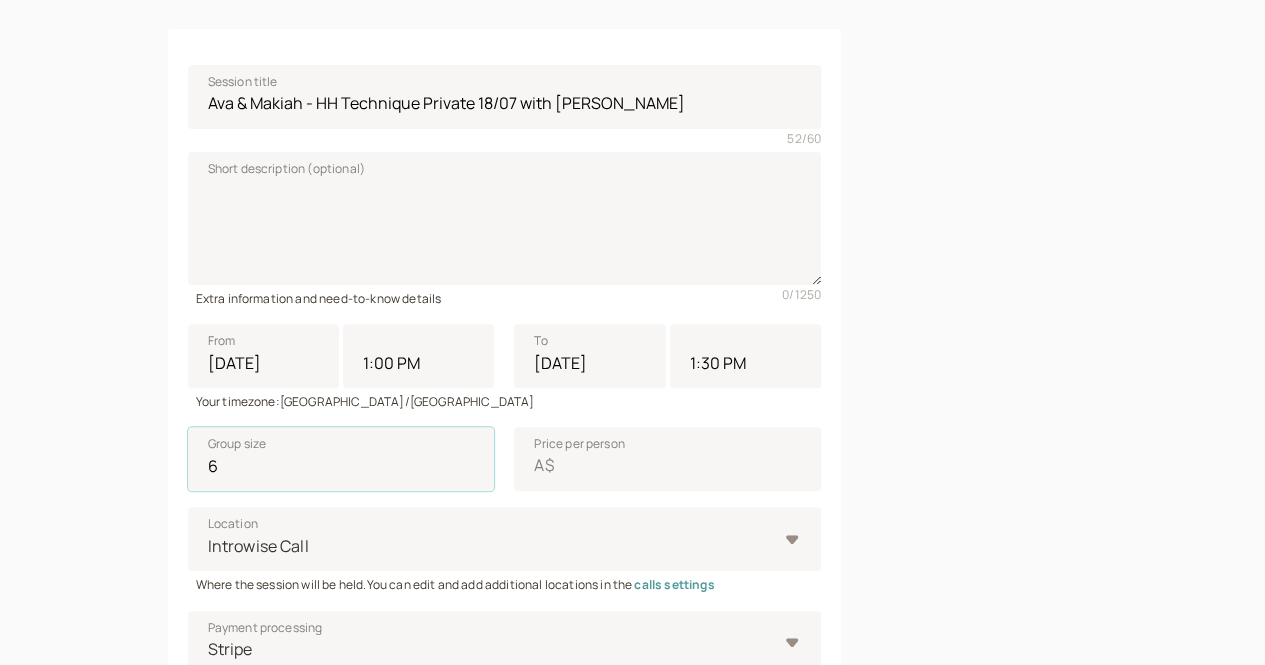 click on "6" at bounding box center (341, 459) 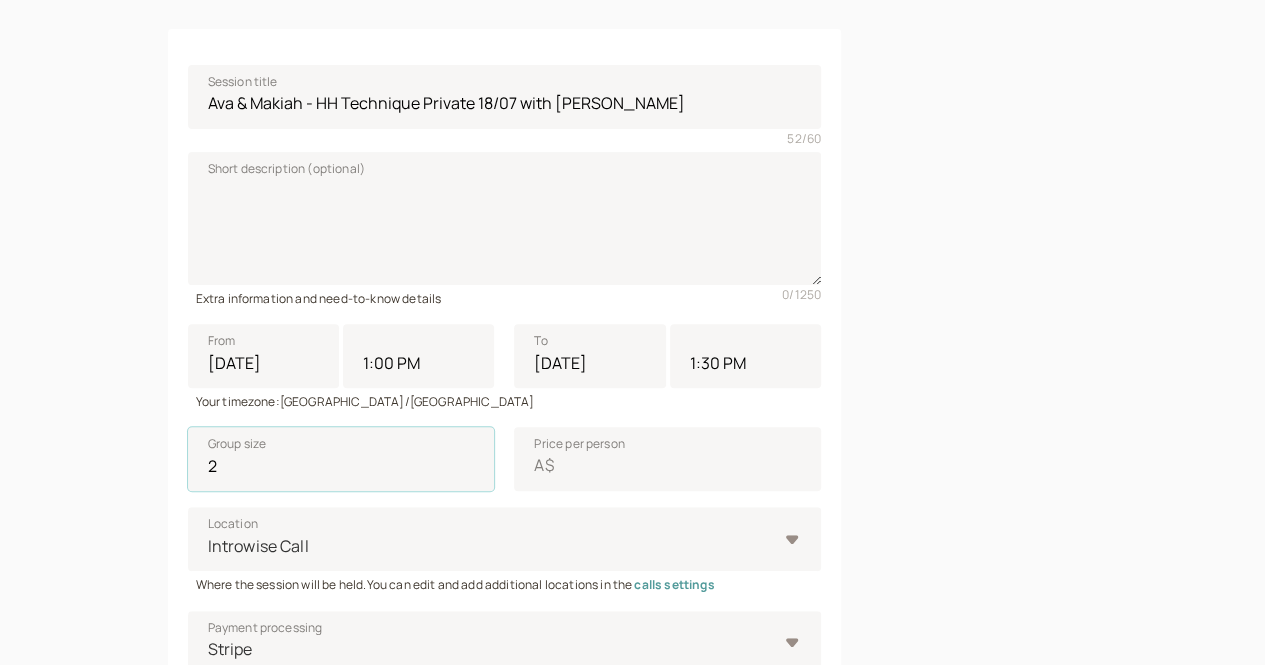 type on "2" 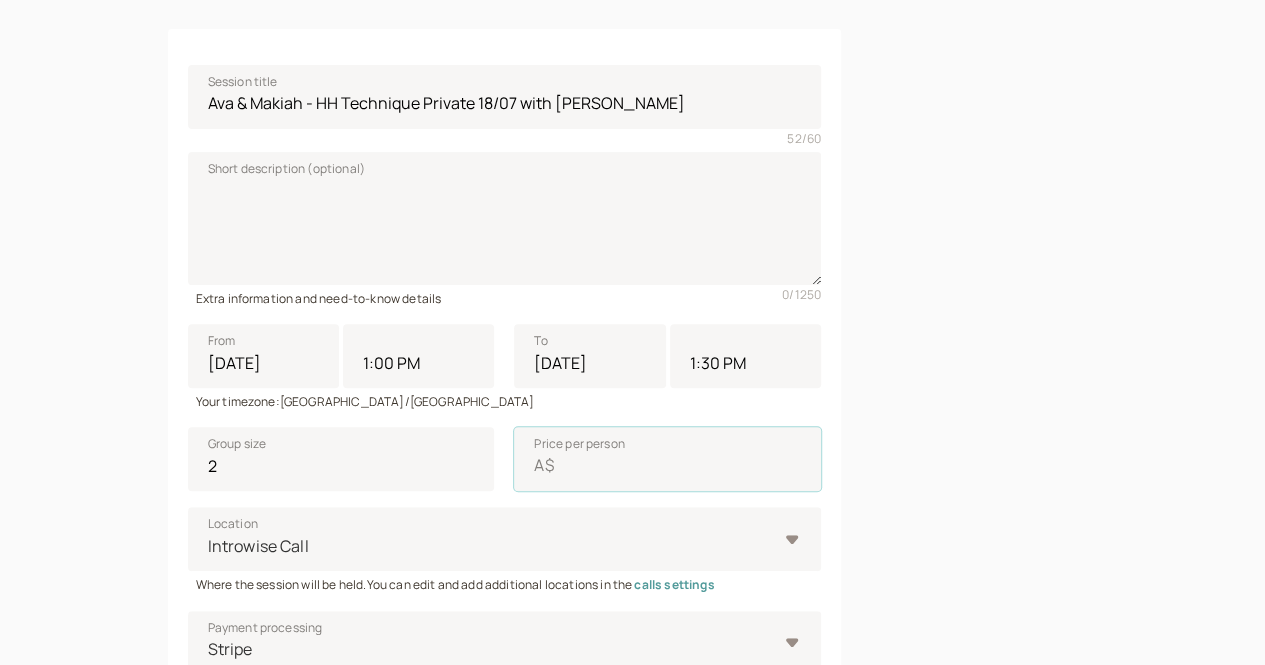 click on "Price per person A$" at bounding box center (667, 459) 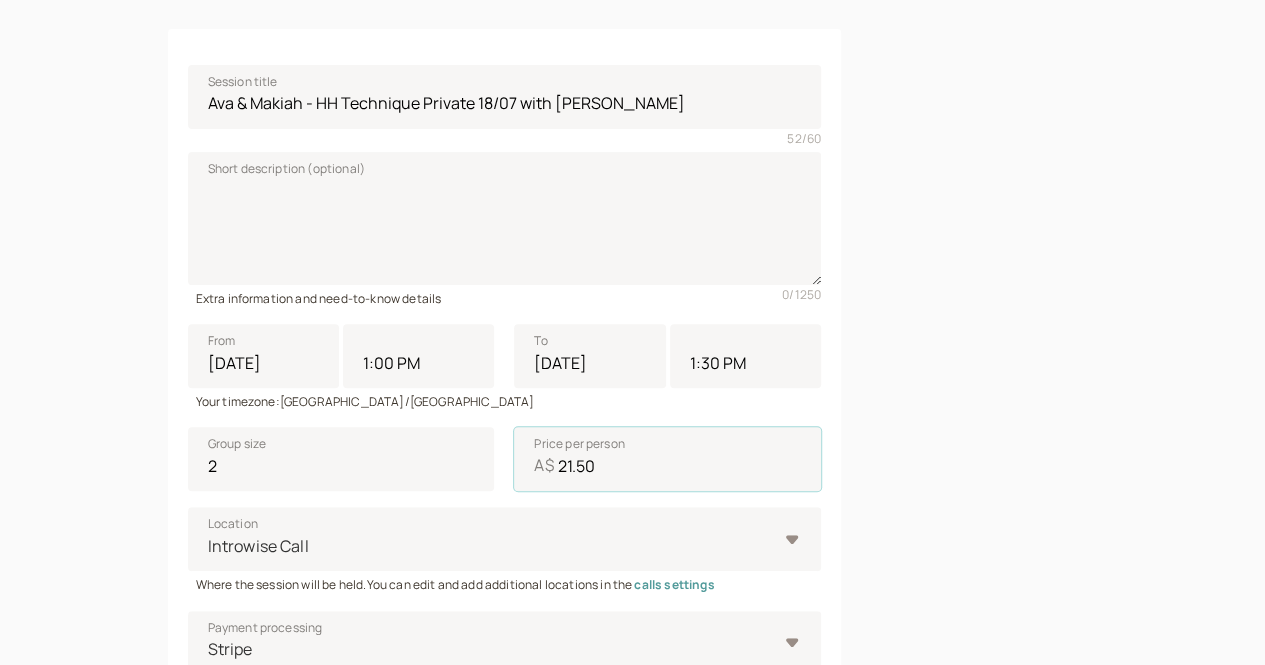 type on "21.50" 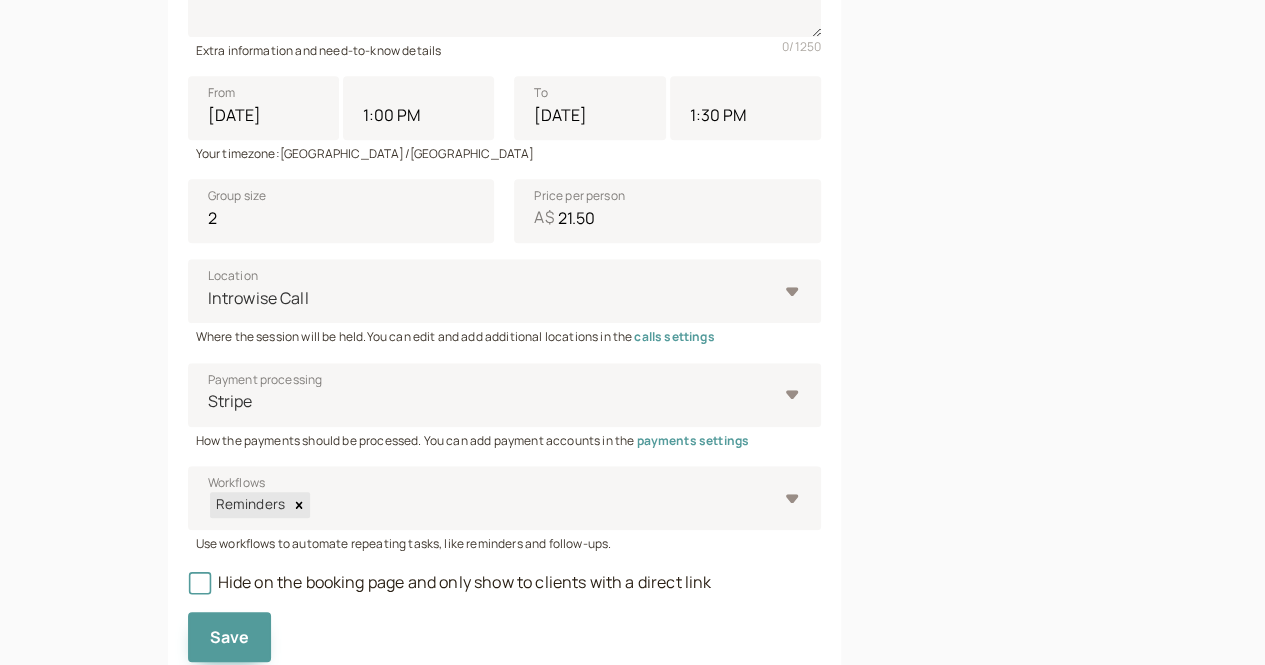 scroll, scrollTop: 528, scrollLeft: 0, axis: vertical 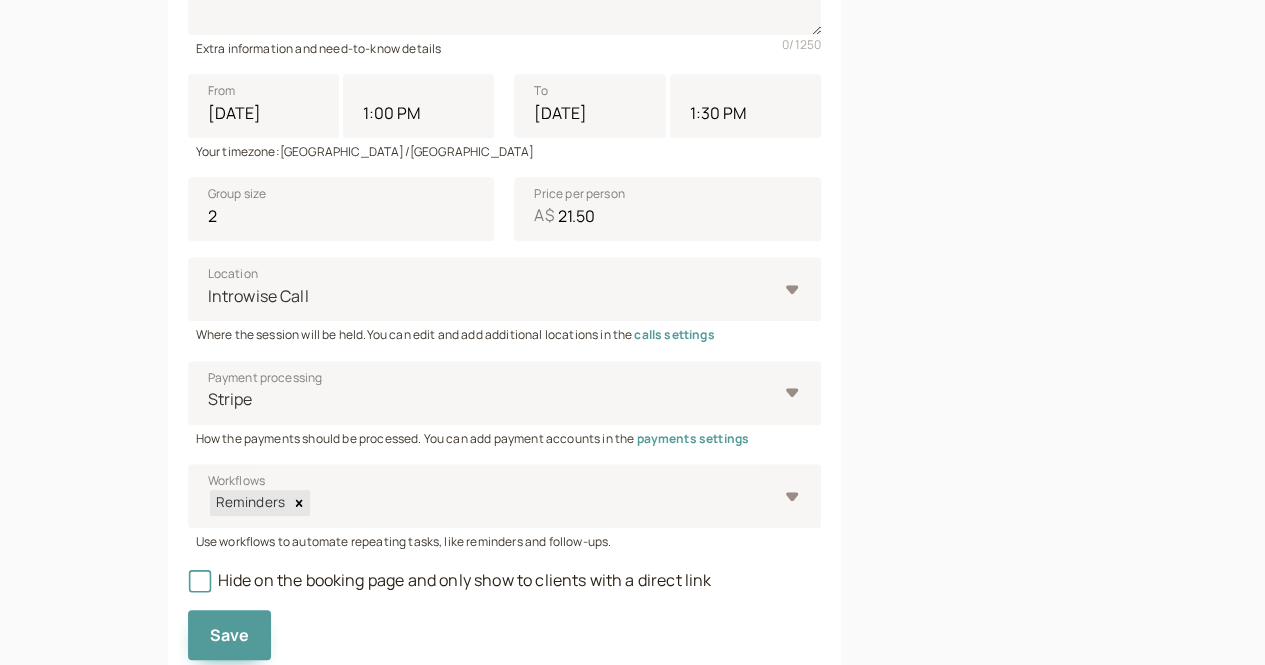 drag, startPoint x: 832, startPoint y: 461, endPoint x: 104, endPoint y: 592, distance: 739.6925 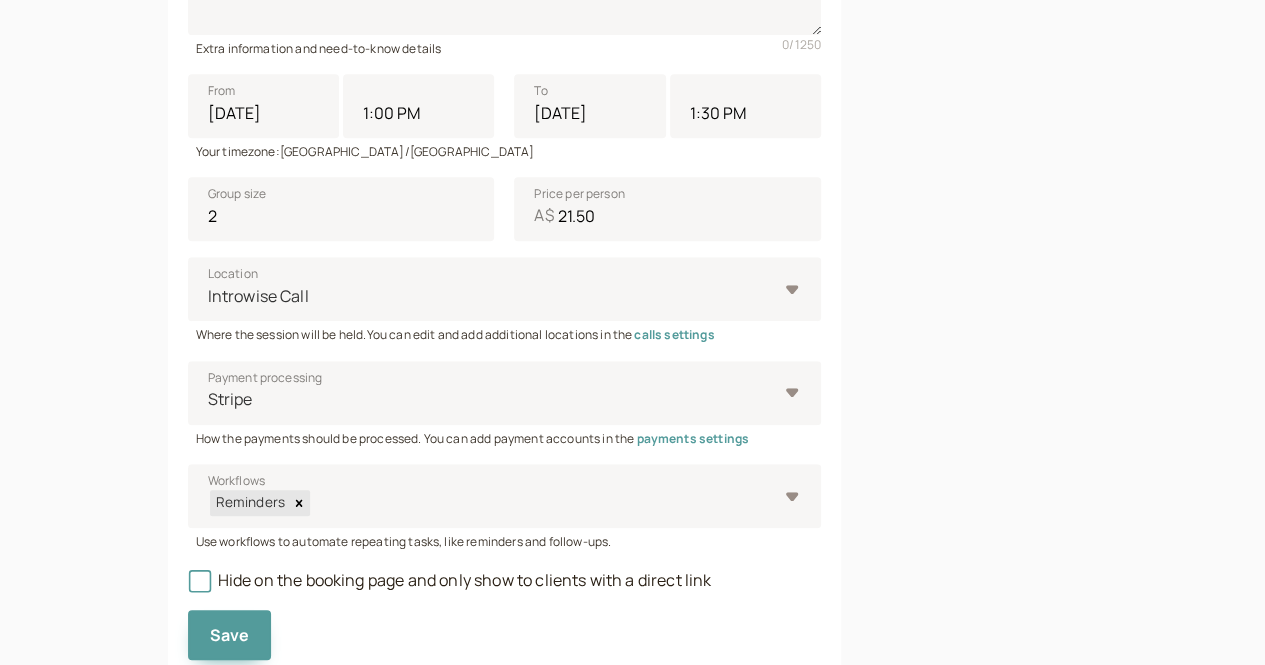 click 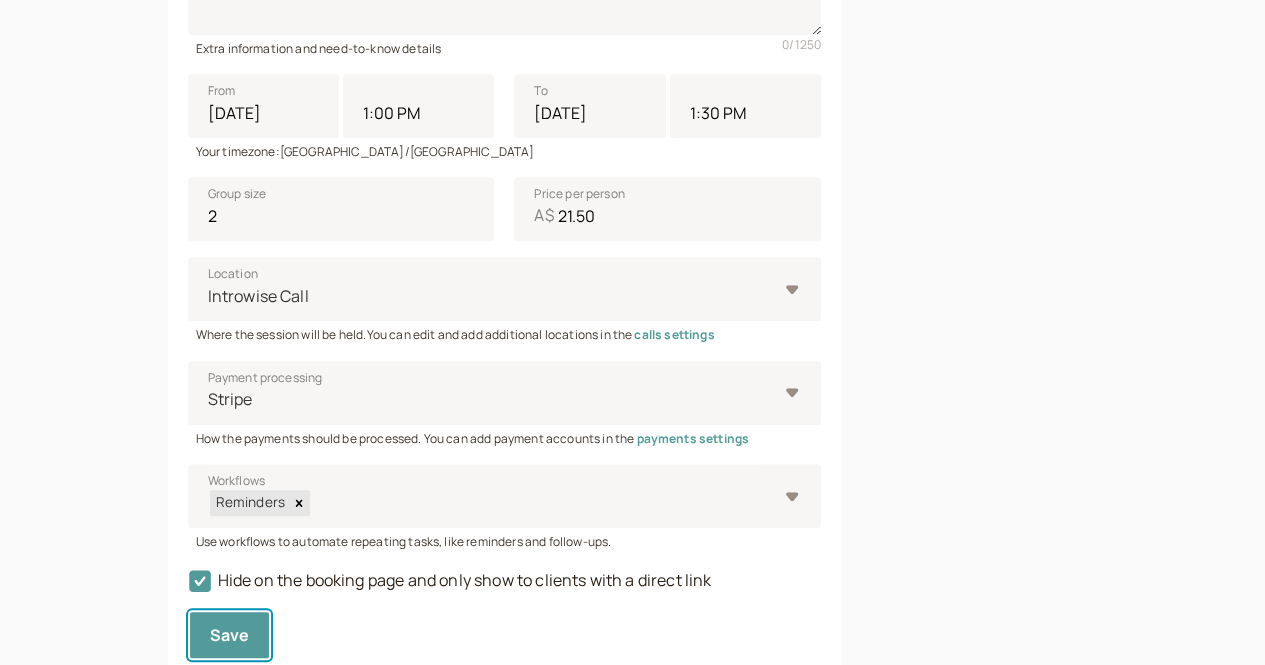 click on "Save" at bounding box center [230, 635] 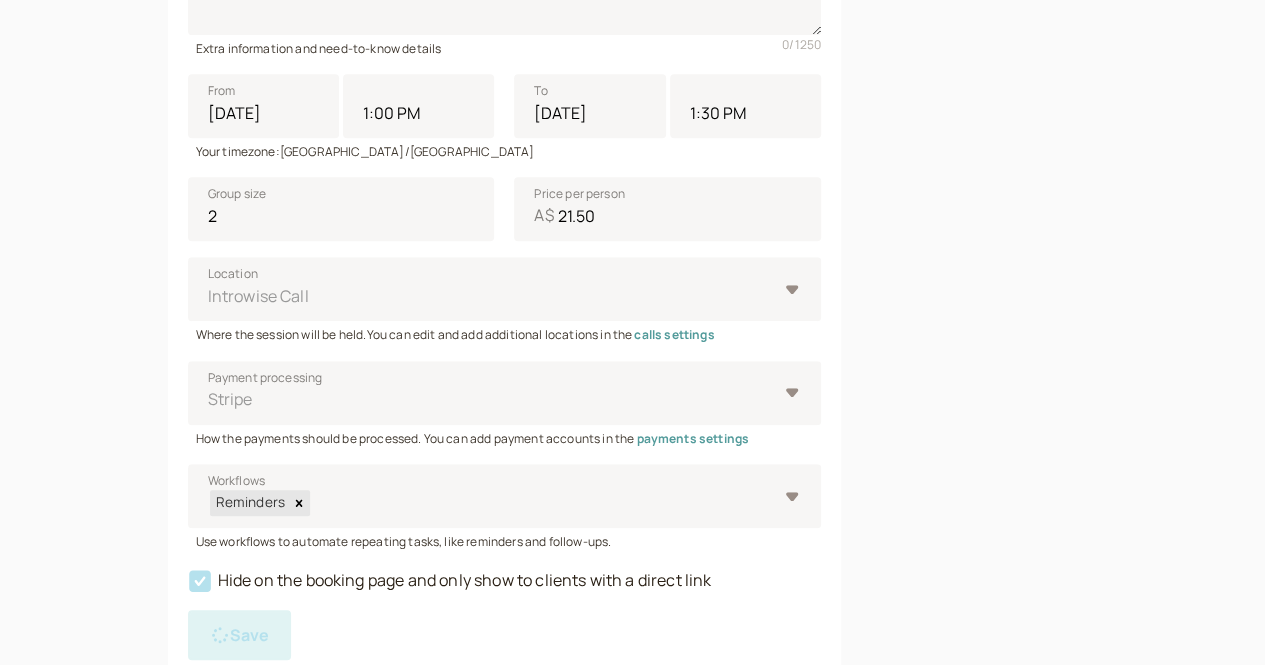 scroll, scrollTop: 0, scrollLeft: 0, axis: both 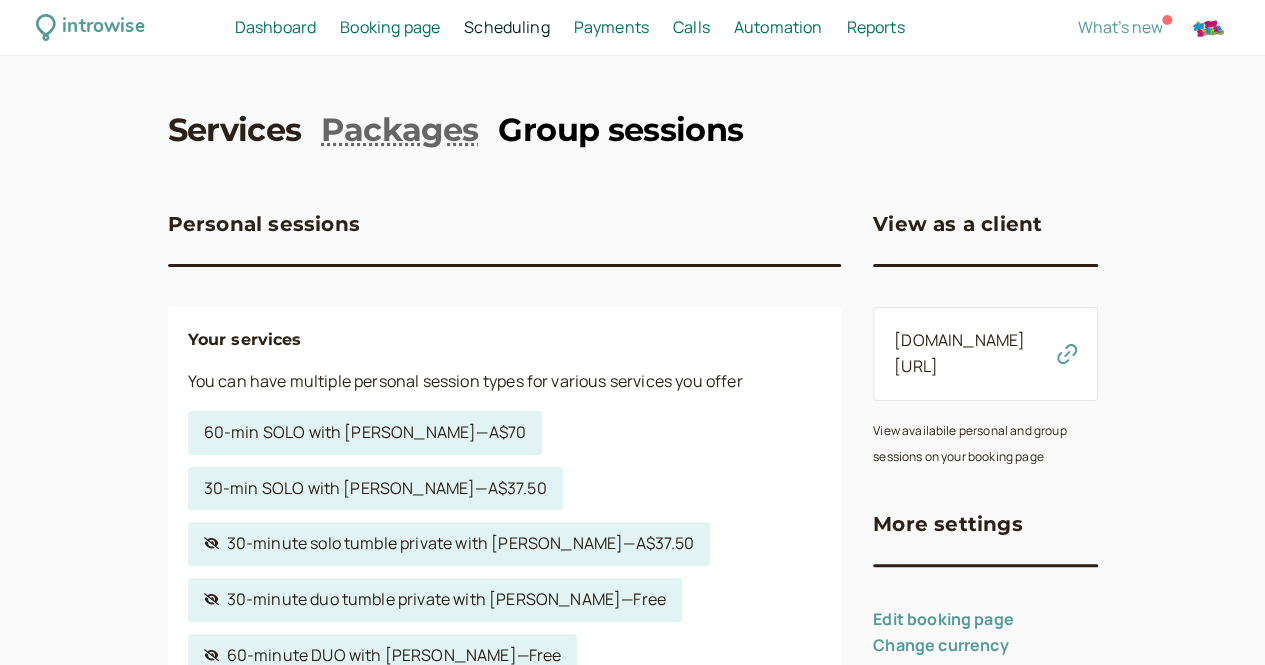 click on "Group sessions" at bounding box center (620, 130) 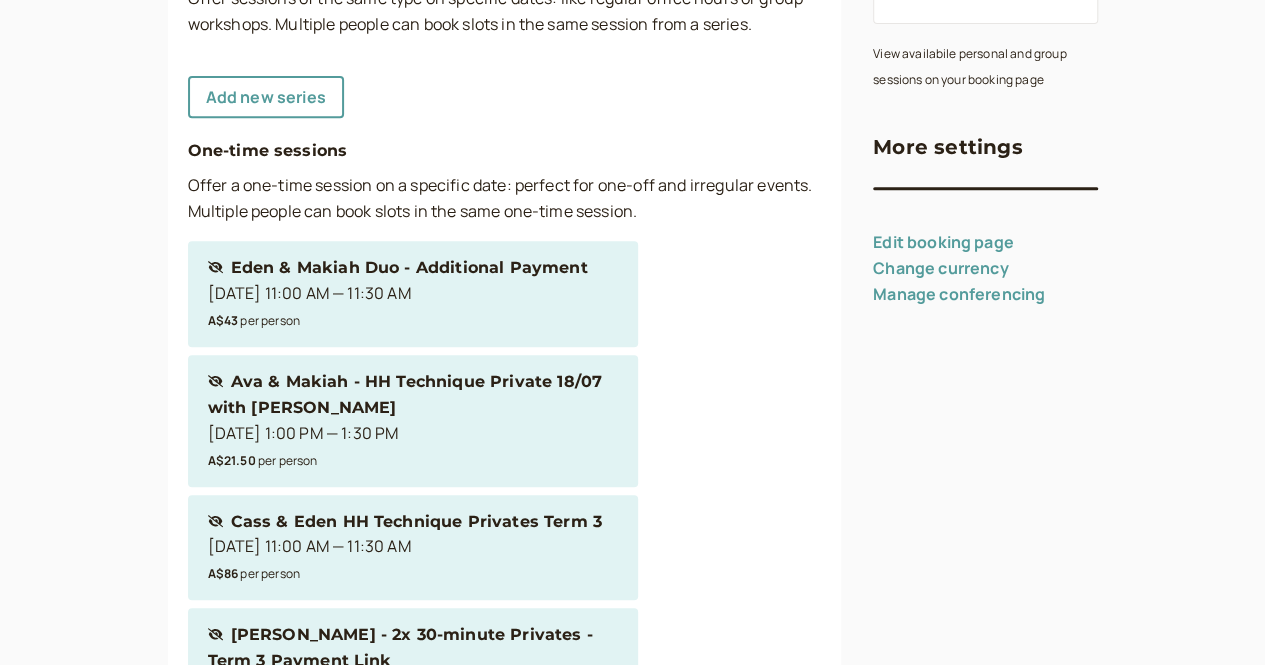 scroll, scrollTop: 388, scrollLeft: 0, axis: vertical 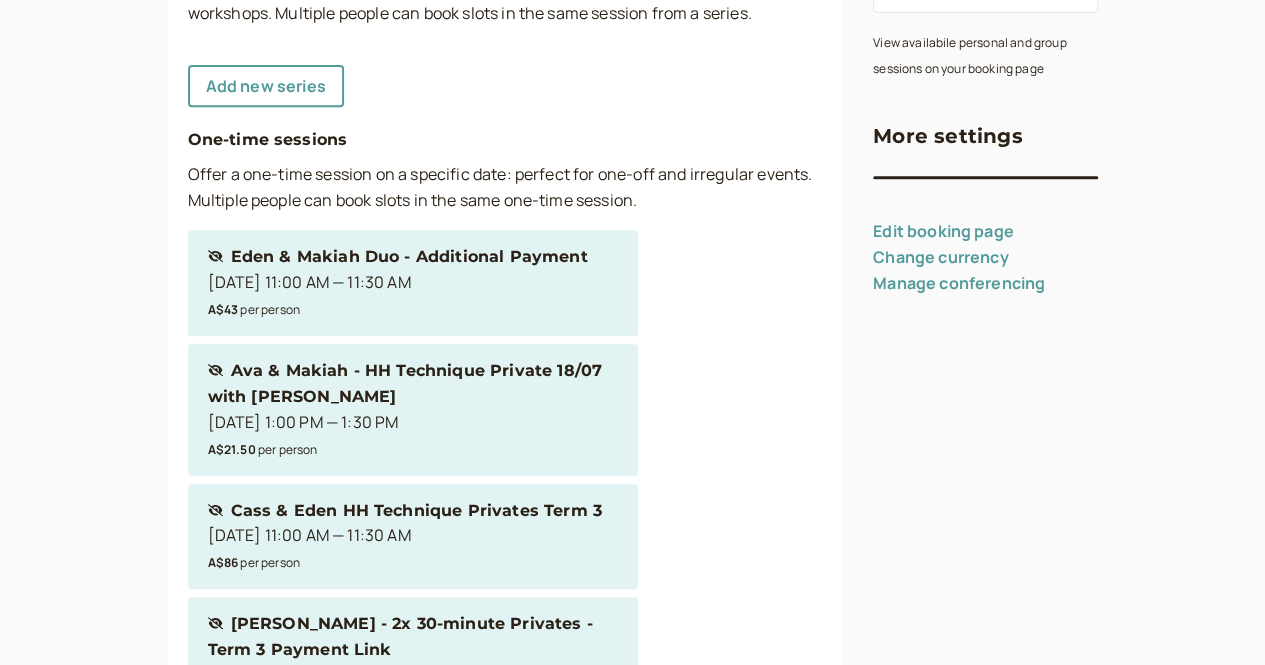 click on "Hidden session Ava & Makiah - HH Technique Private 18/07 with [PERSON_NAME]" at bounding box center (413, 384) 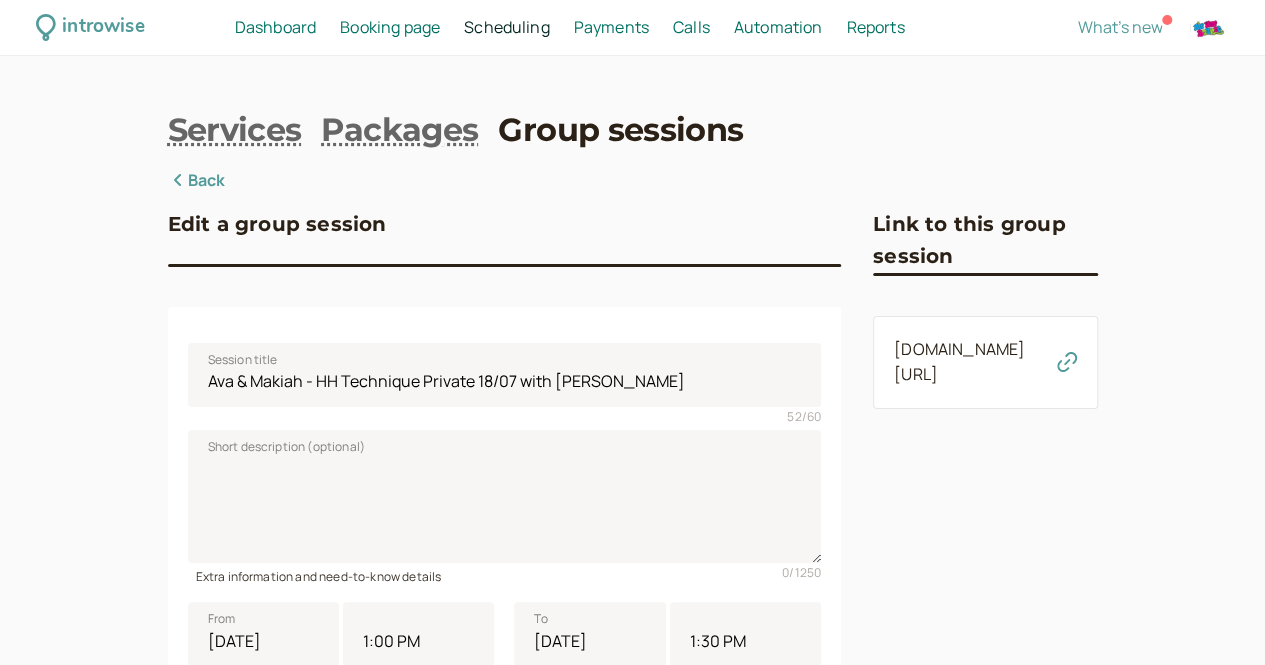 click 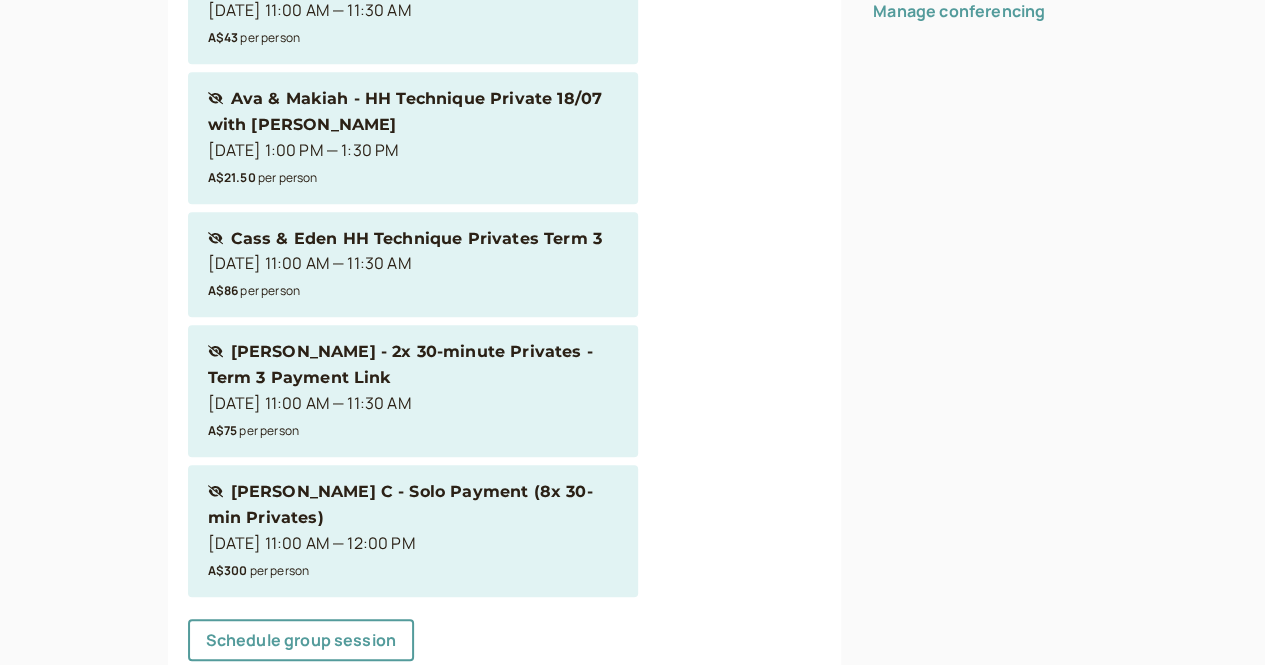 scroll, scrollTop: 711, scrollLeft: 0, axis: vertical 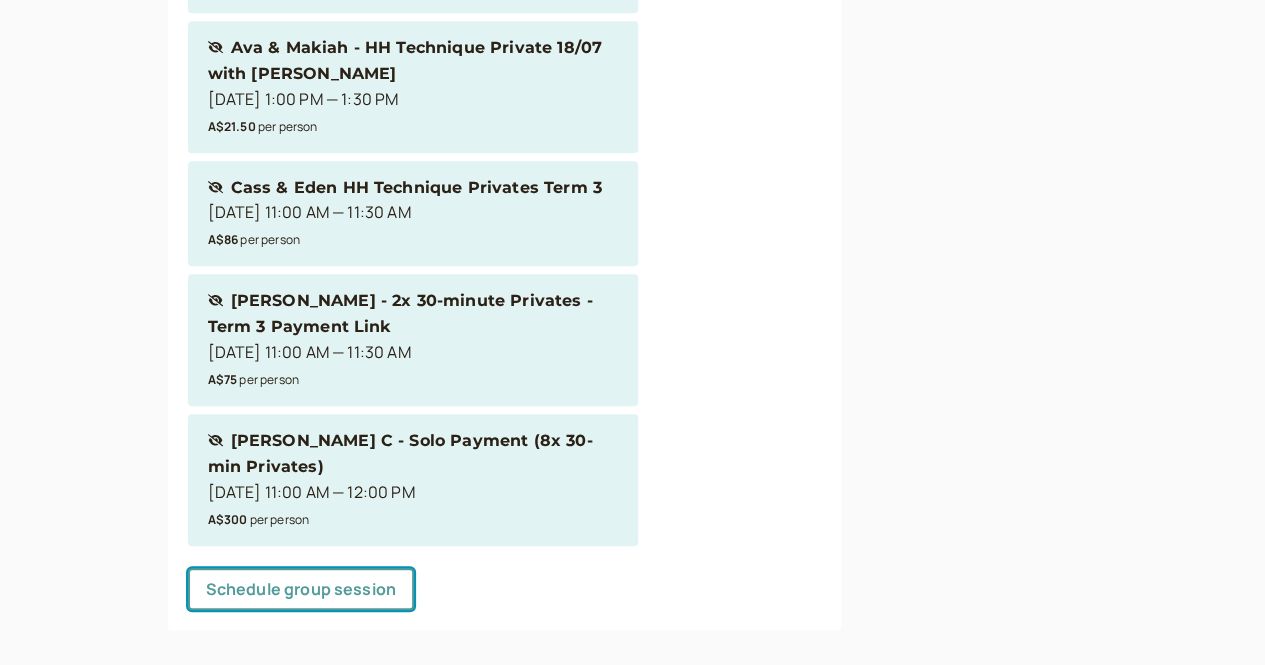 click on "Schedule group session" at bounding box center [301, 589] 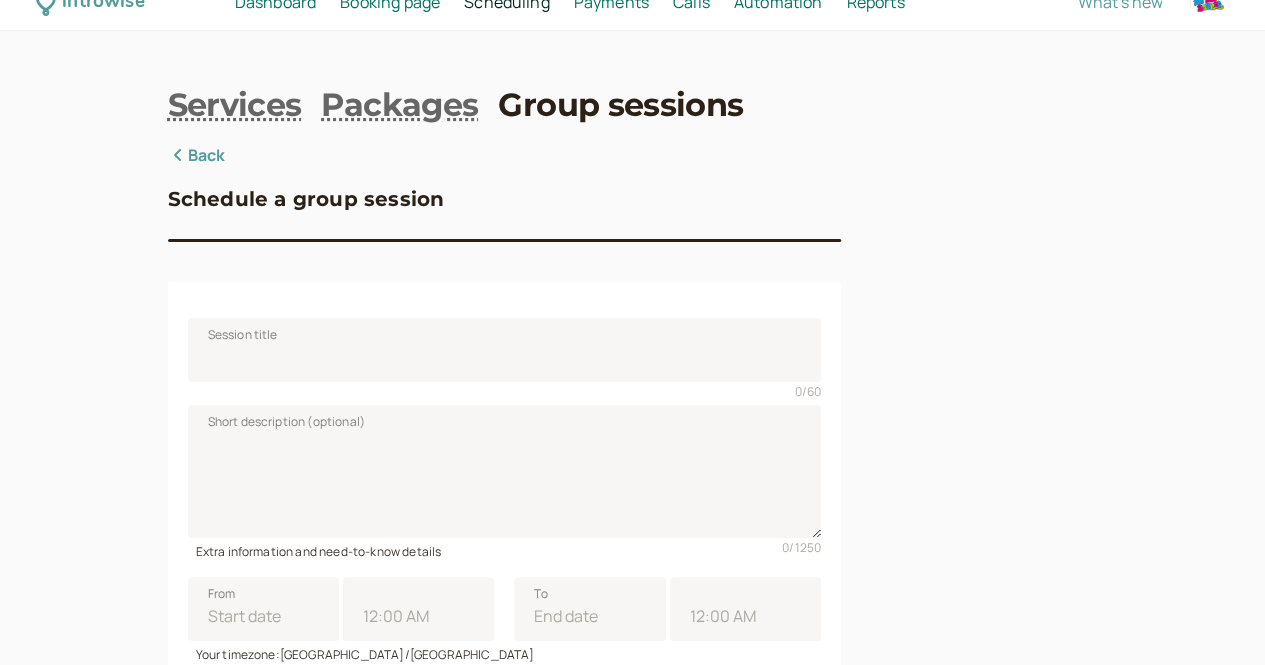 scroll, scrollTop: 0, scrollLeft: 0, axis: both 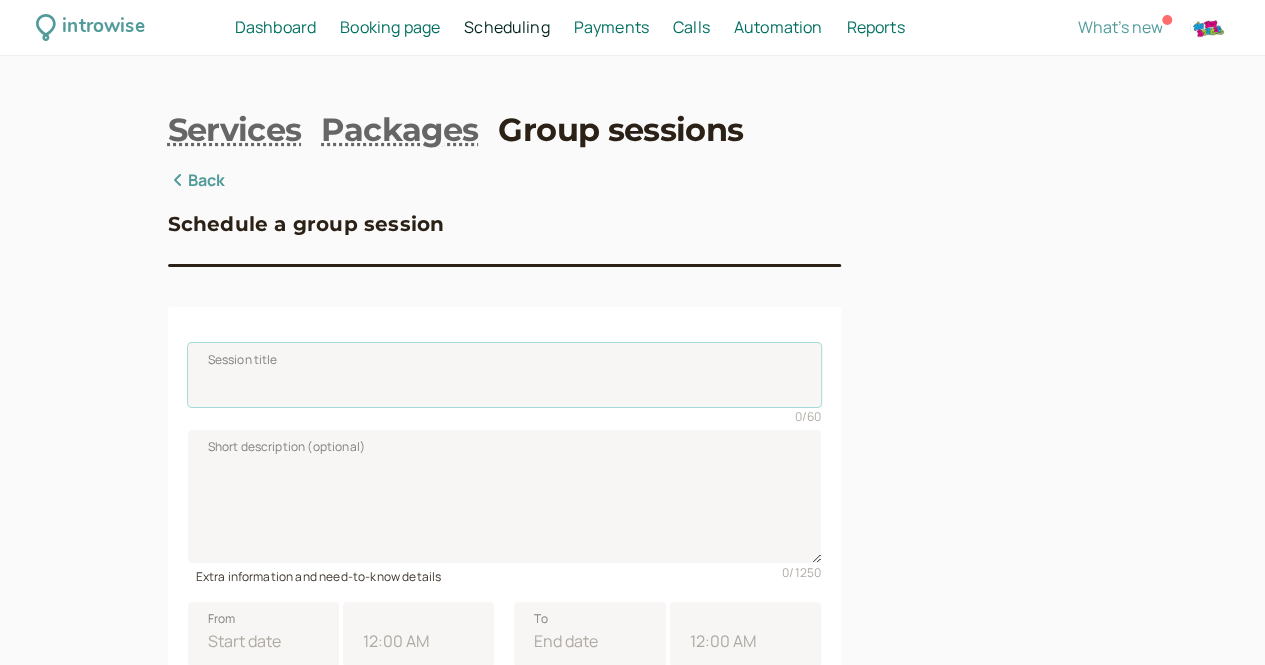 click on "Session title" at bounding box center [505, 375] 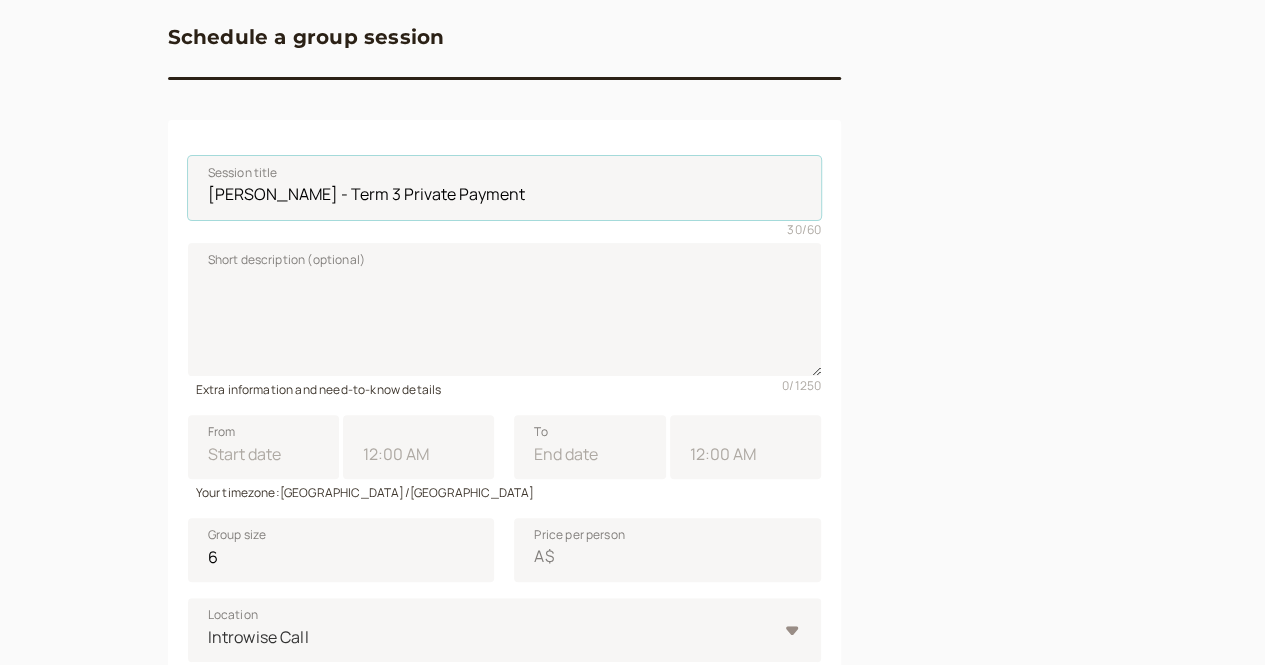 scroll, scrollTop: 300, scrollLeft: 0, axis: vertical 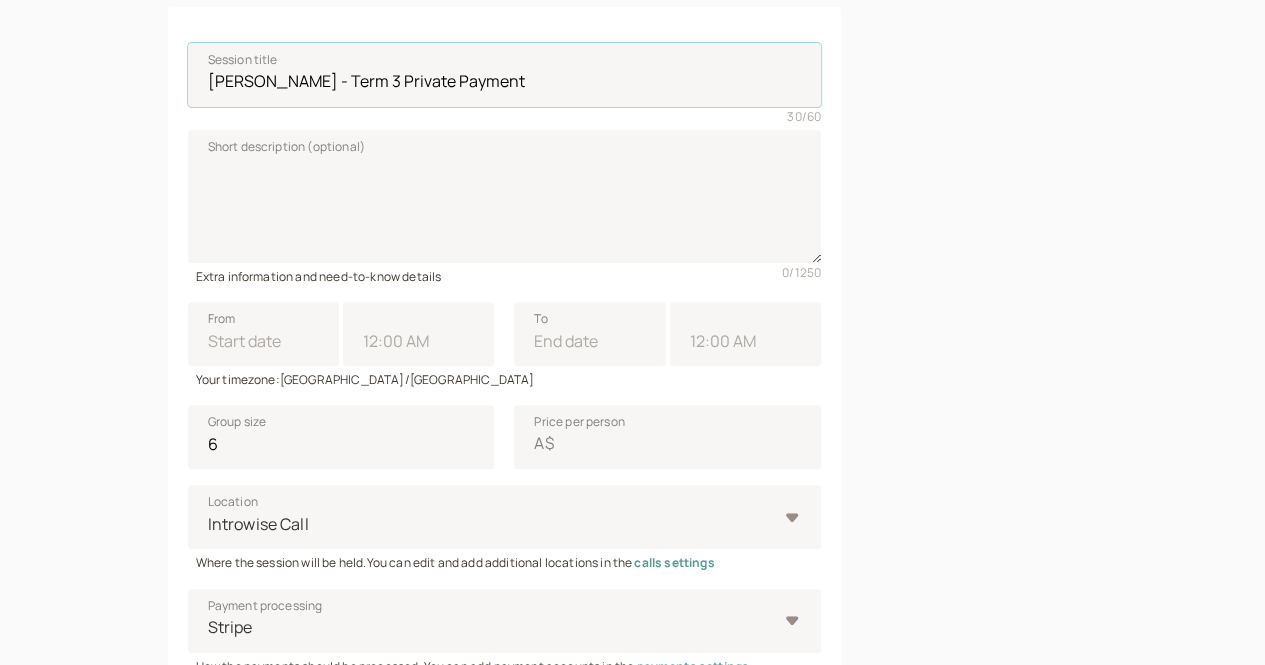 type on "[PERSON_NAME] - Term 3 Private Payment" 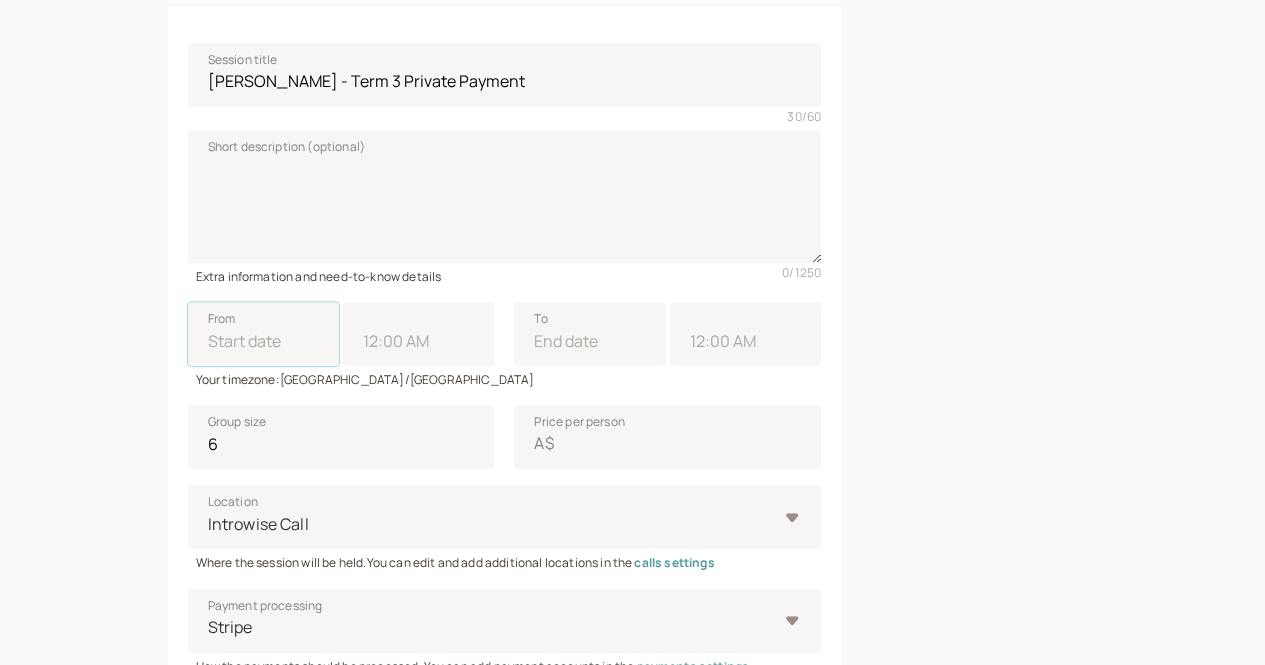 click on "From" at bounding box center (263, 334) 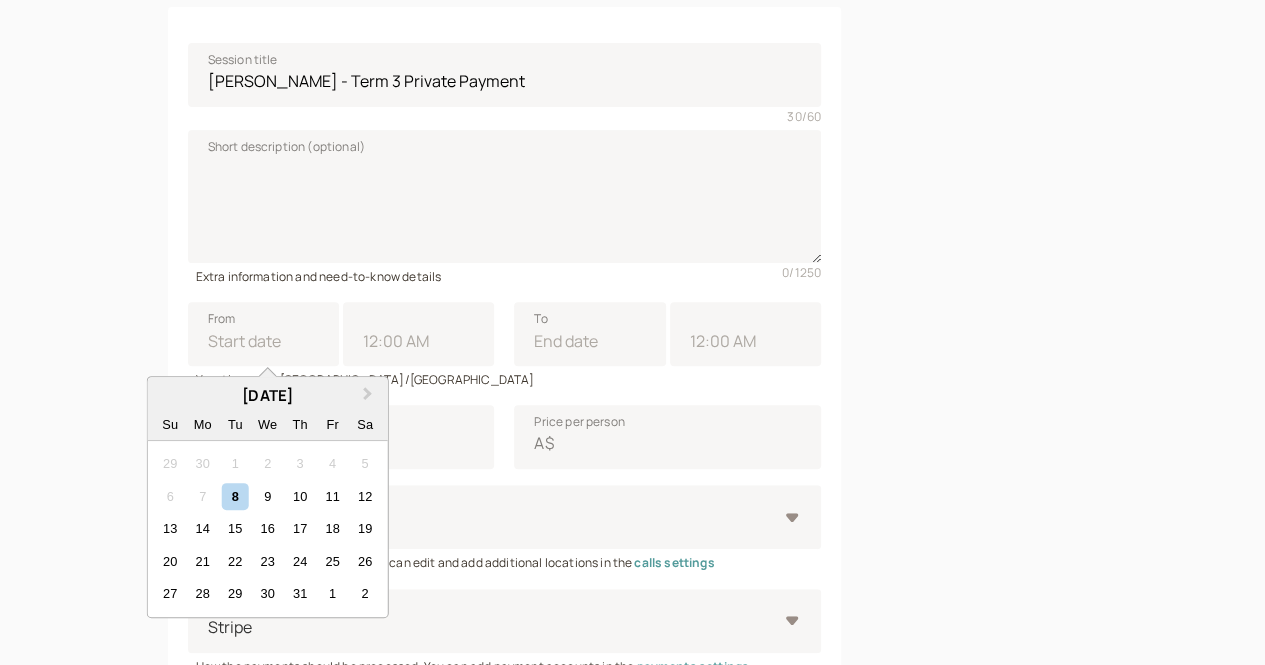click on "25" at bounding box center (332, 561) 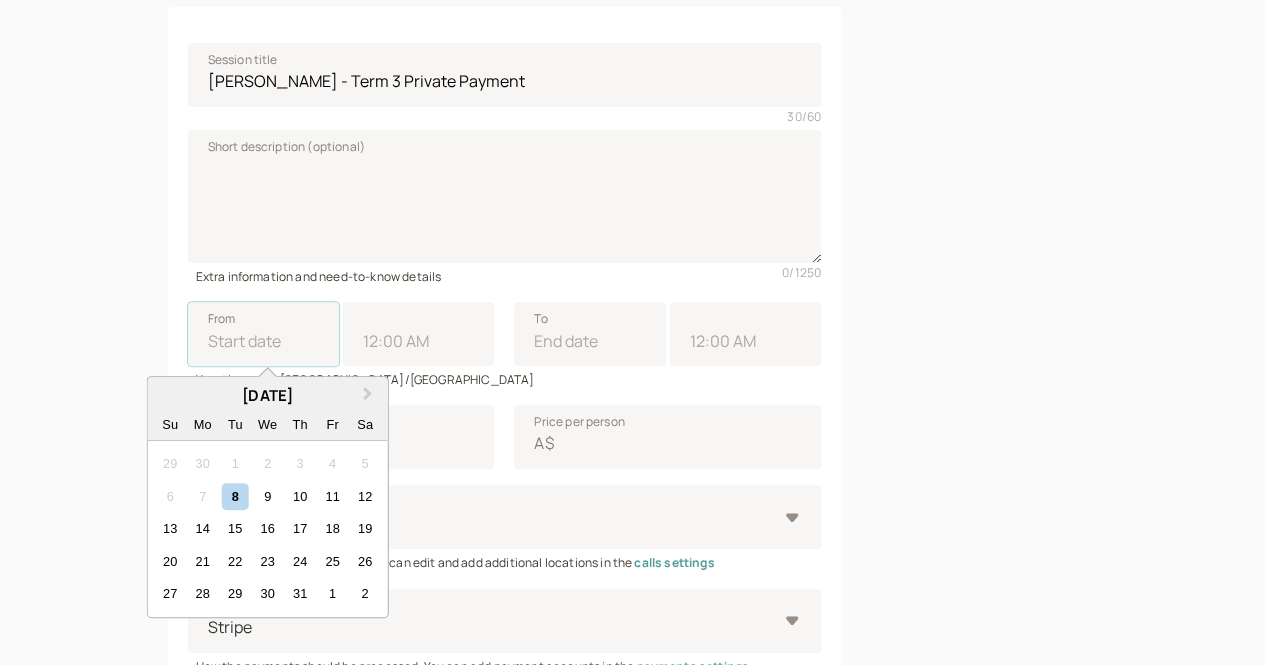 click on "From Next Month [DATE] Su Mo Tu We Th Fr Sa 29 30 1 2 3 4 5 6 7 8 9 10 11 12 13 14 15 16 17 18 19 20 21 22 23 24 25 26 27 28 29 30 31 1 2" at bounding box center (263, 334) 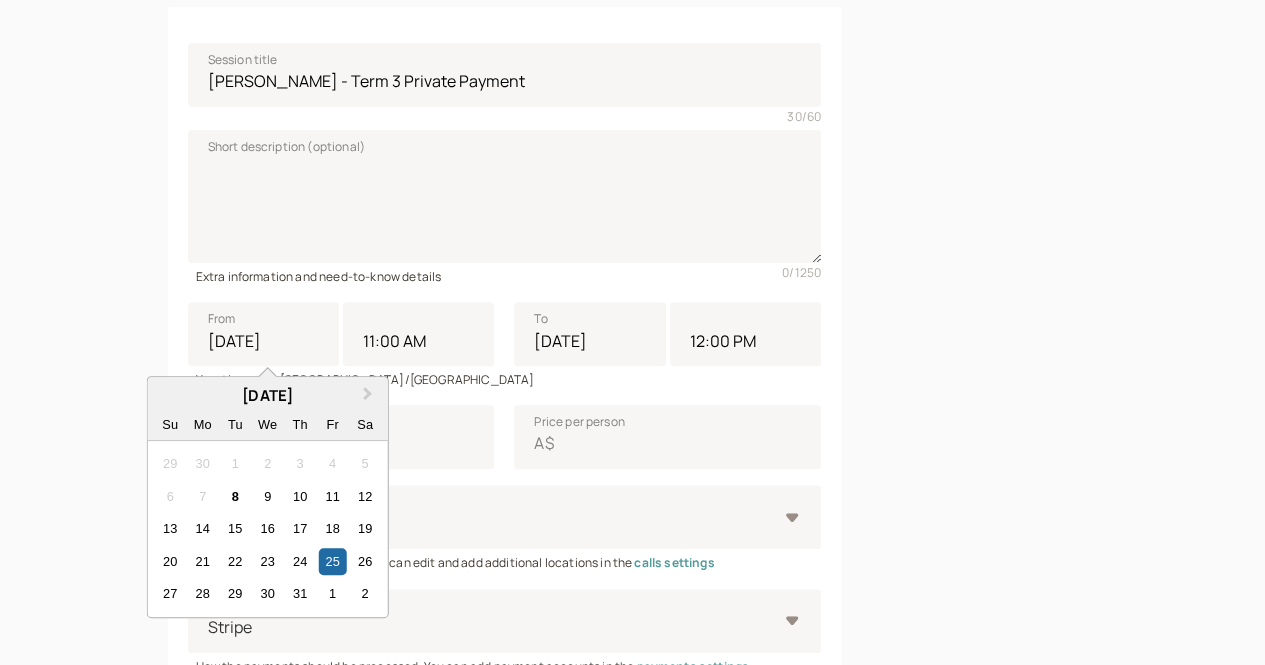 click at bounding box center (985, 388) 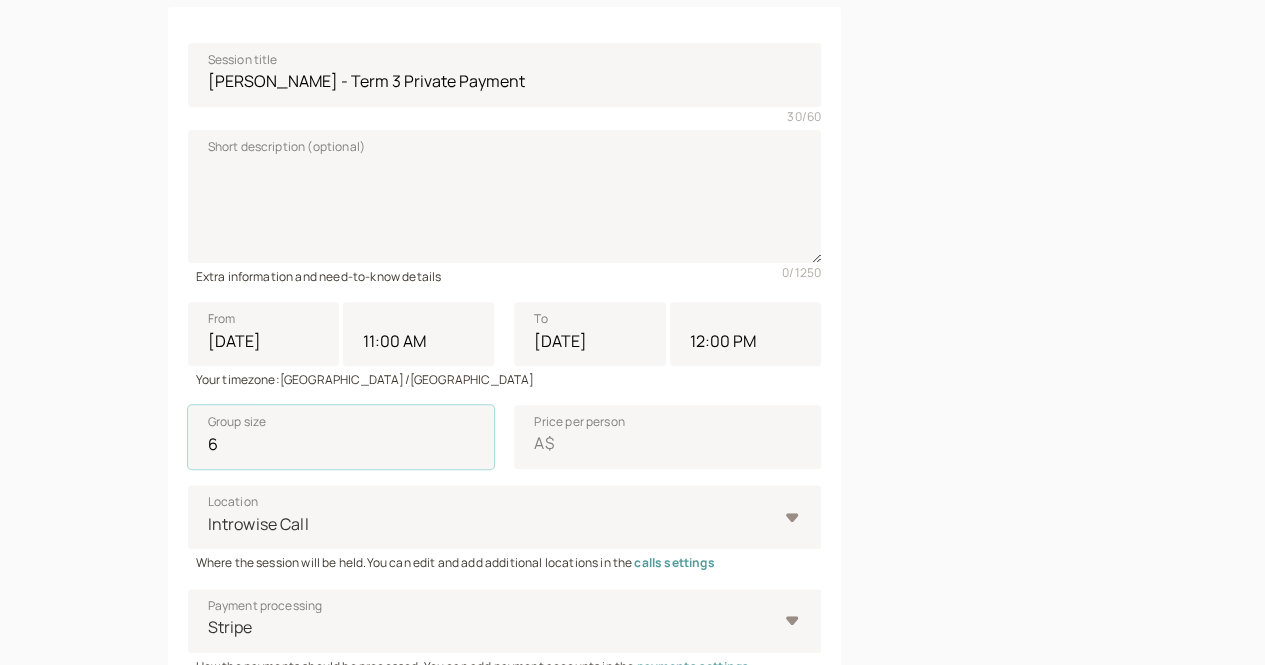 click on "6" at bounding box center (341, 437) 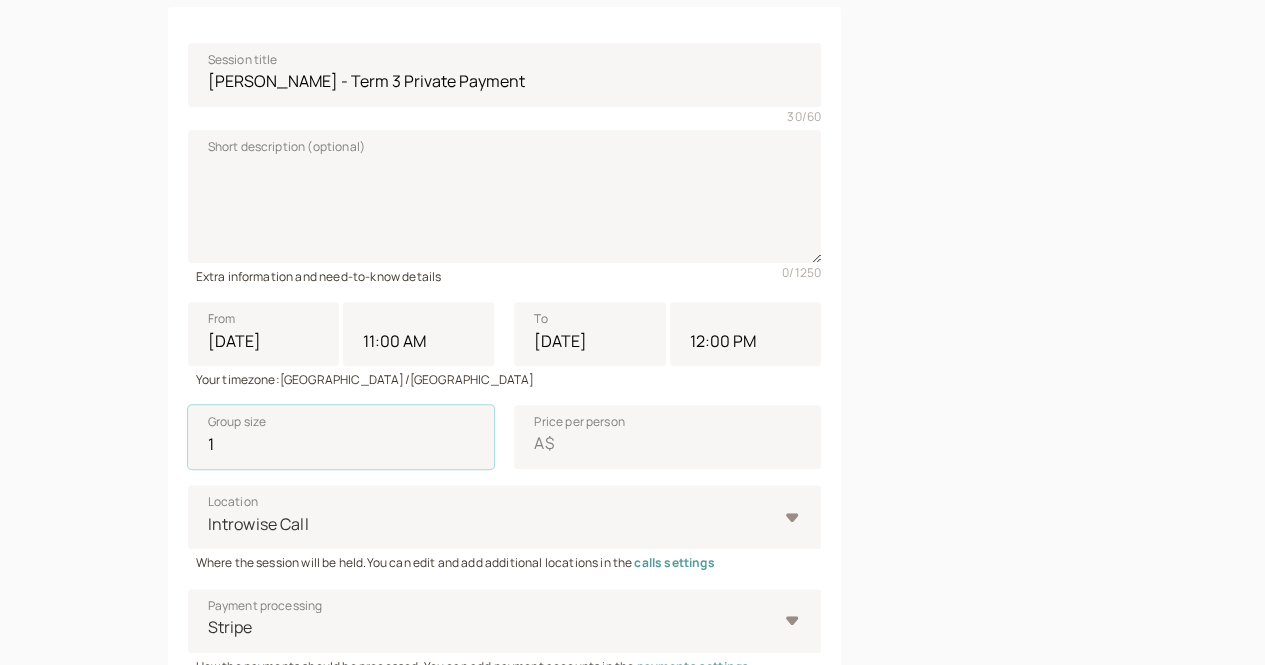 type on "1" 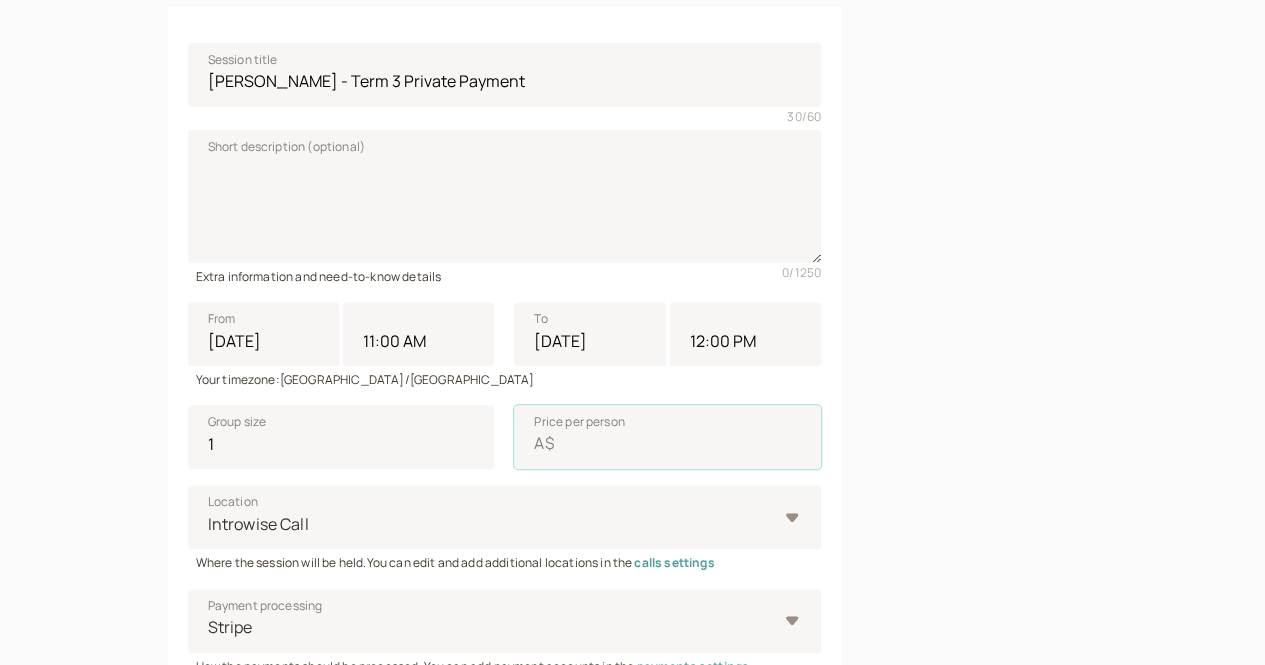 click on "Price per person A$" at bounding box center [667, 437] 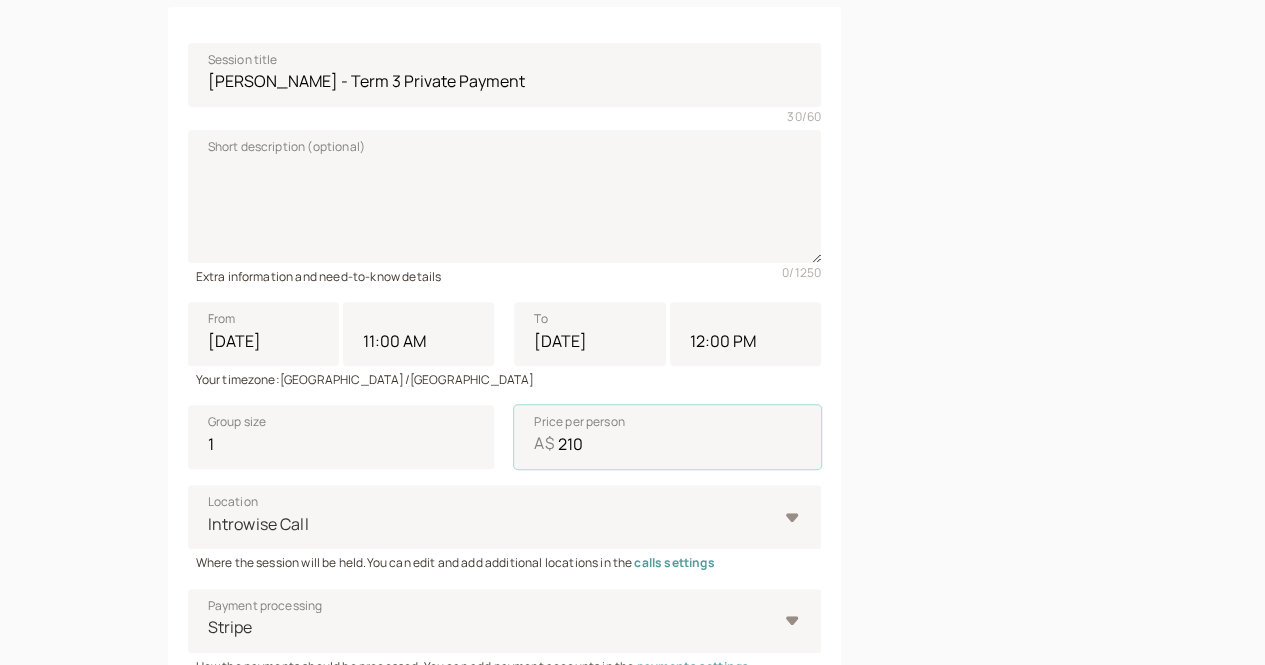 scroll, scrollTop: 604, scrollLeft: 0, axis: vertical 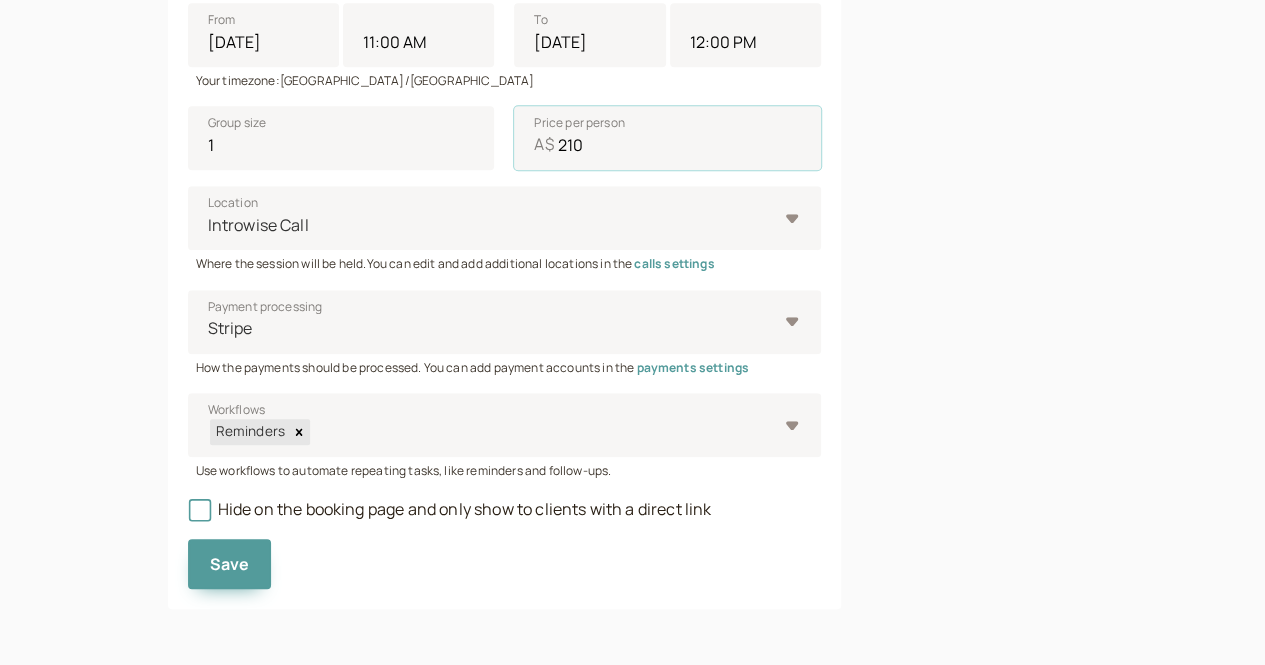 type on "210" 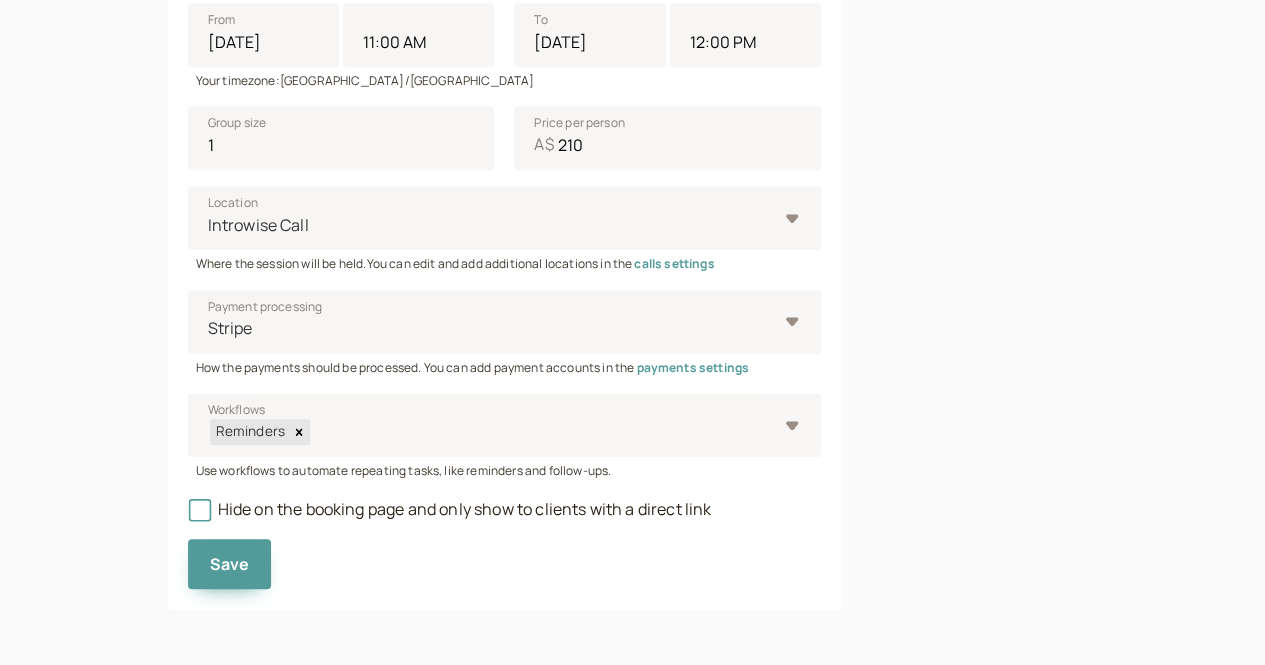 click 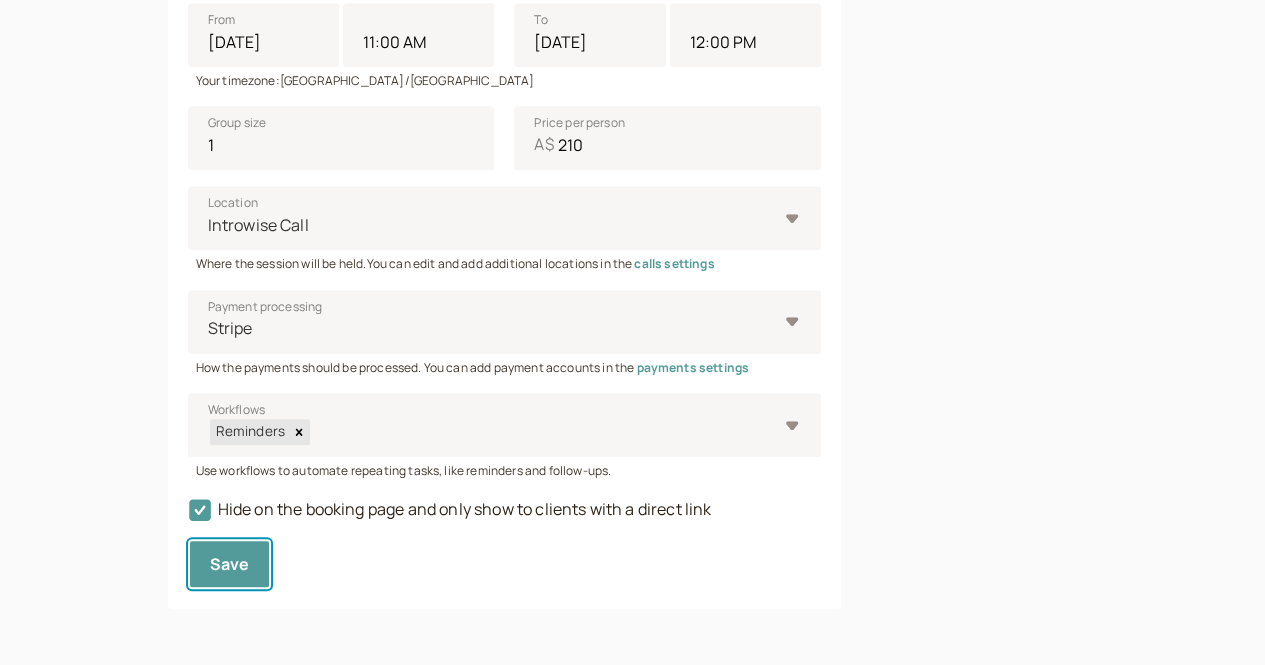 click on "Save" at bounding box center (230, 564) 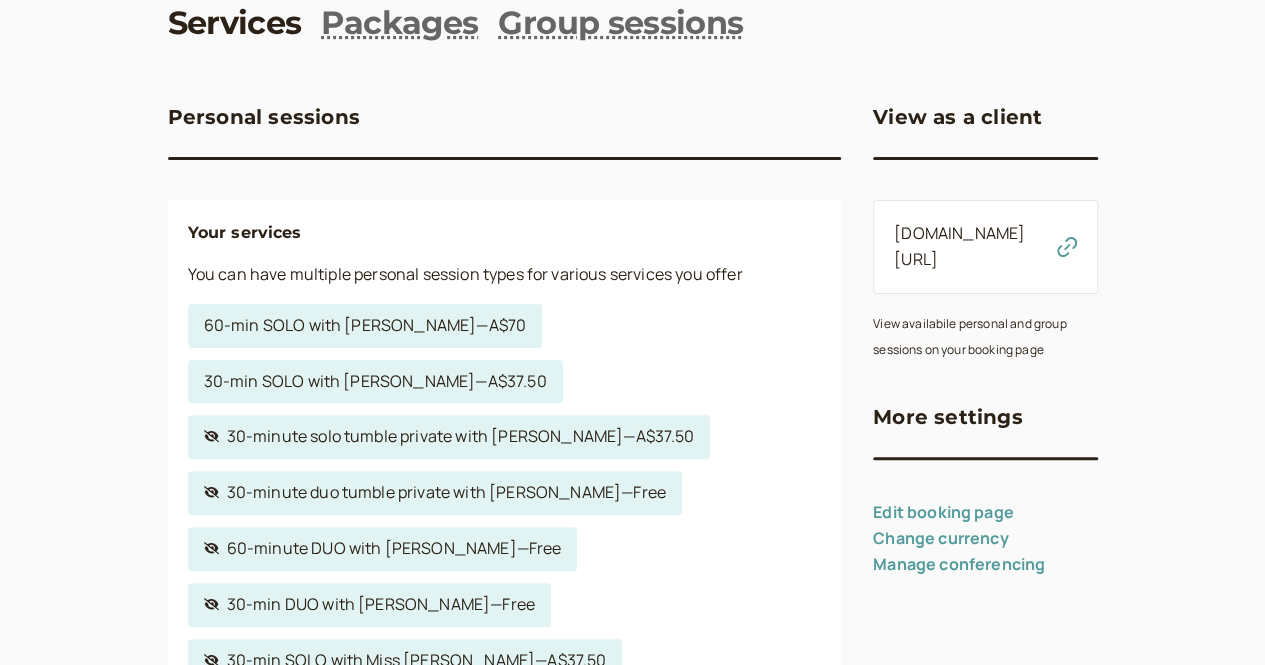 scroll, scrollTop: 106, scrollLeft: 0, axis: vertical 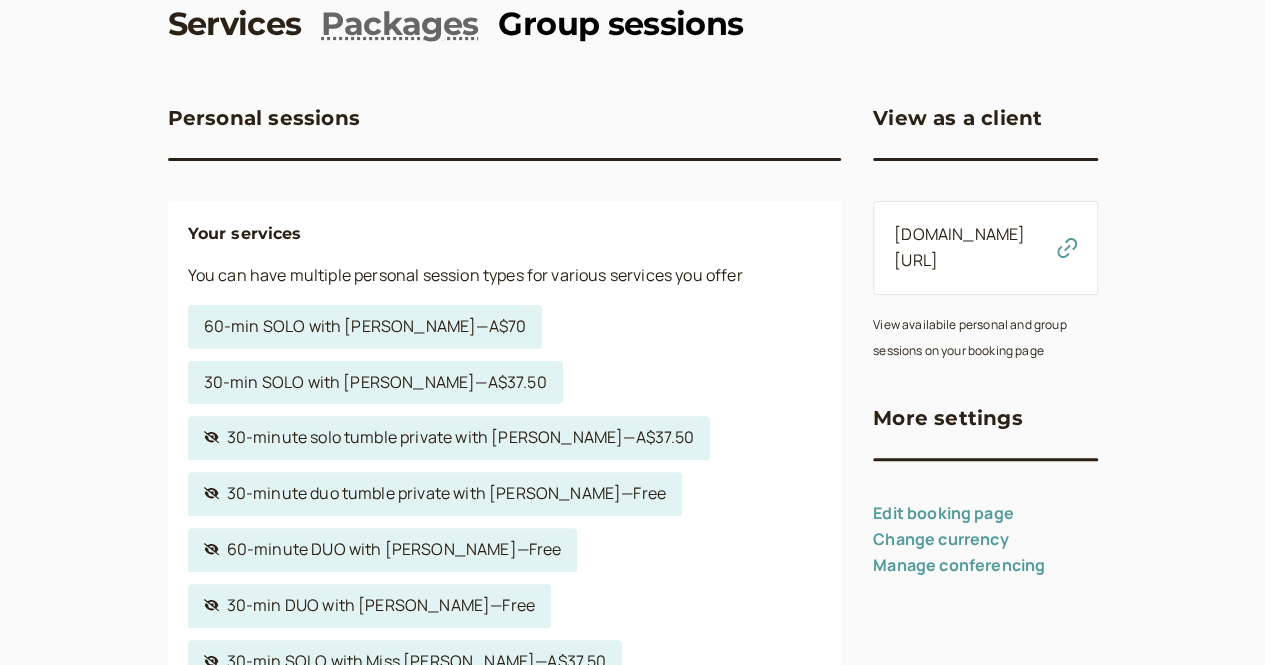 click on "Group sessions" at bounding box center (620, 24) 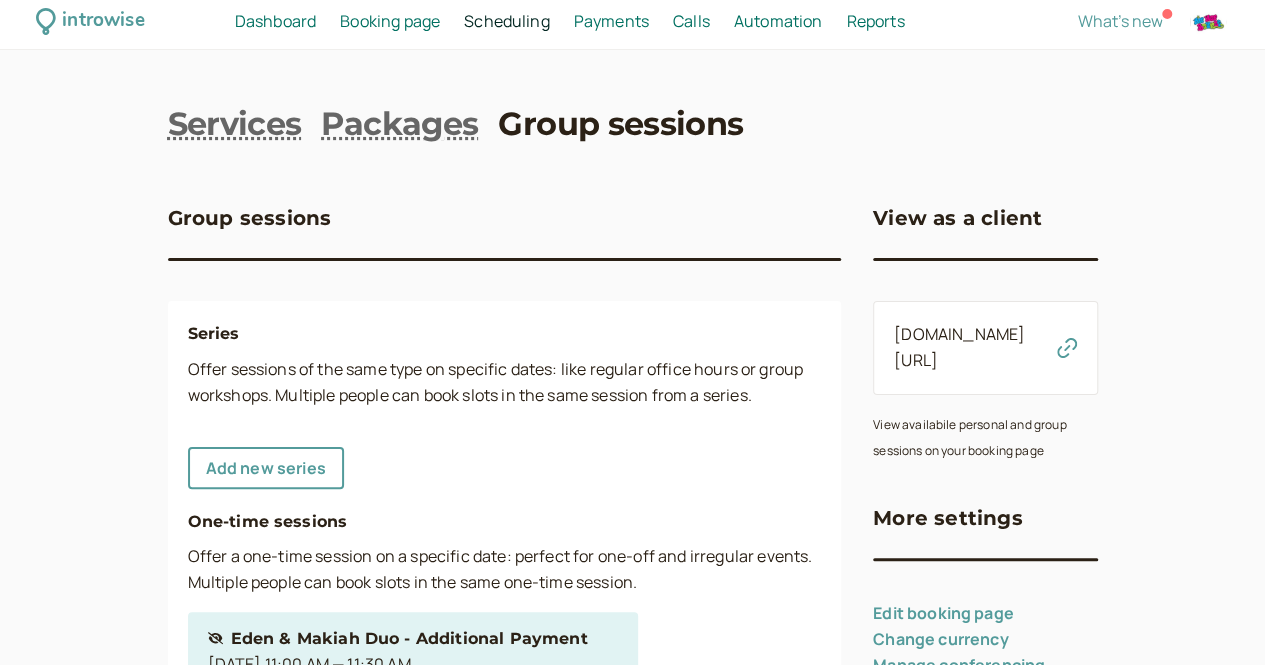 scroll, scrollTop: 0, scrollLeft: 0, axis: both 